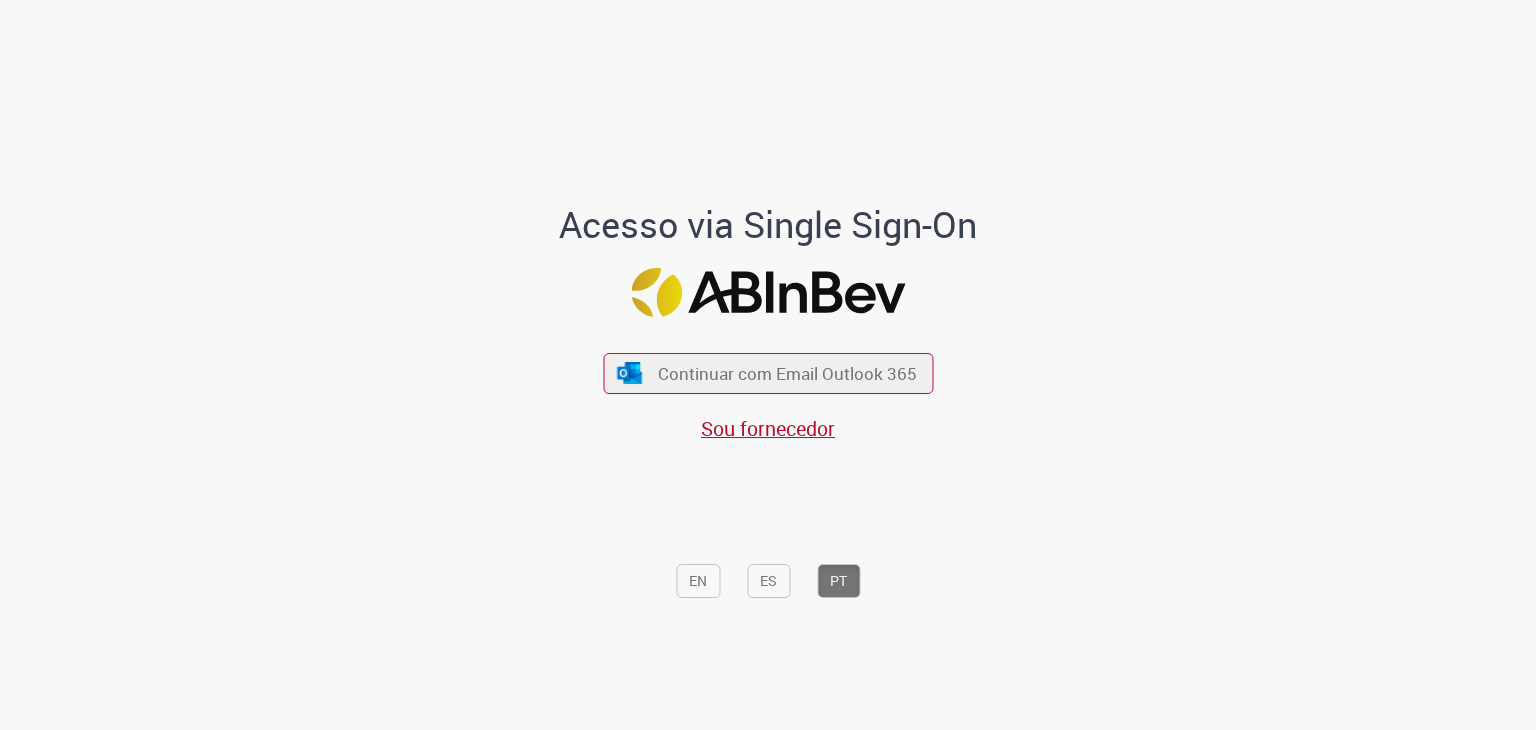 scroll, scrollTop: 0, scrollLeft: 0, axis: both 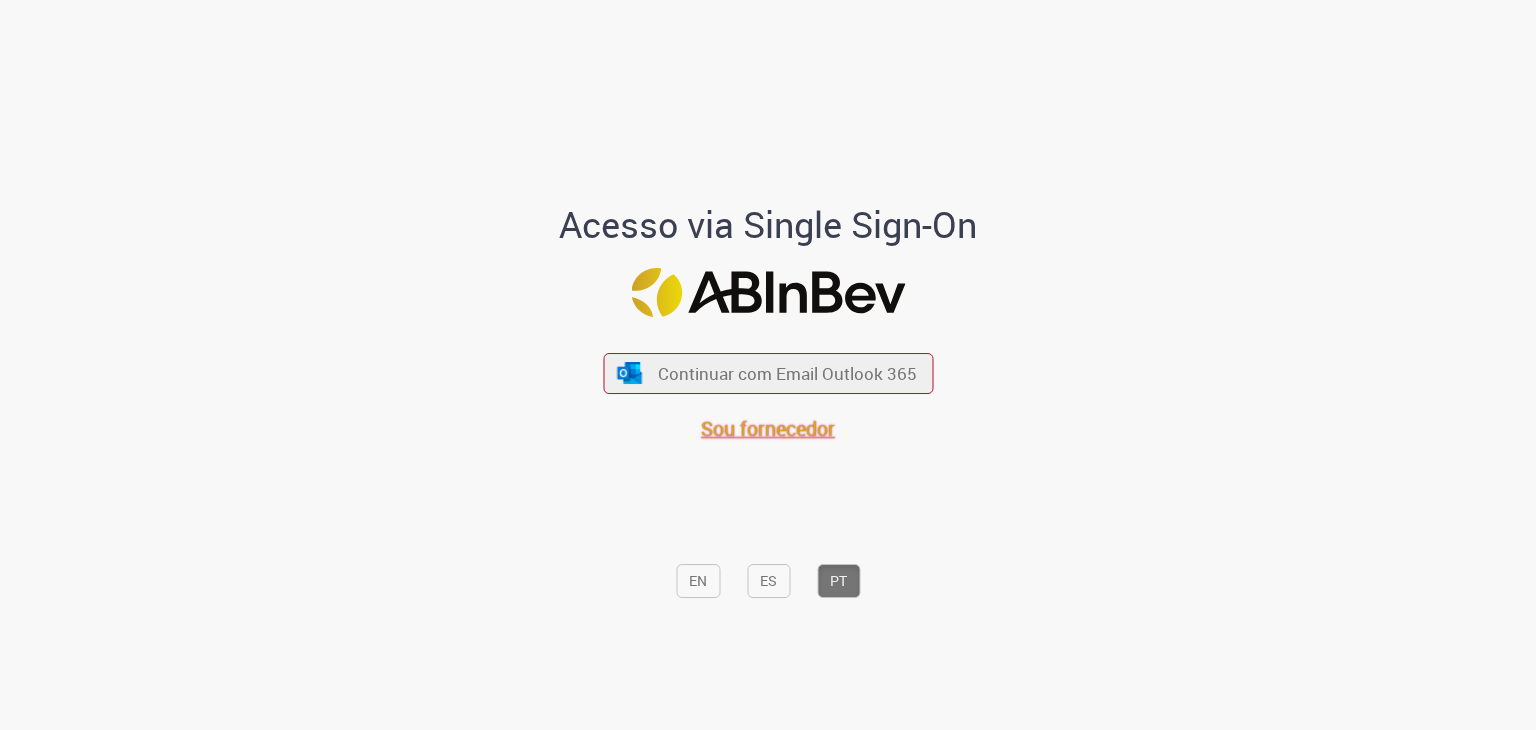 click on "Sou fornecedor" at bounding box center [768, 428] 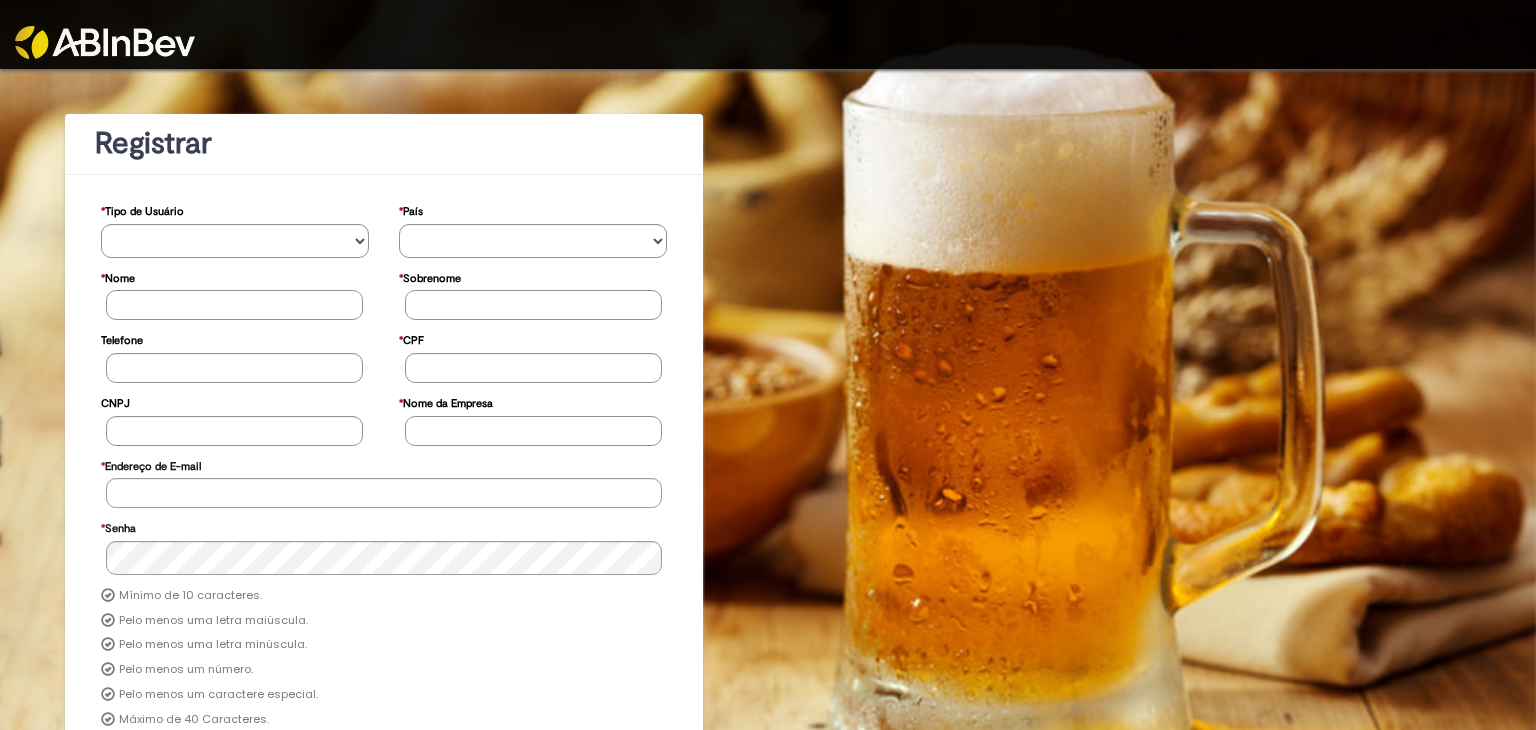 scroll, scrollTop: 0, scrollLeft: 0, axis: both 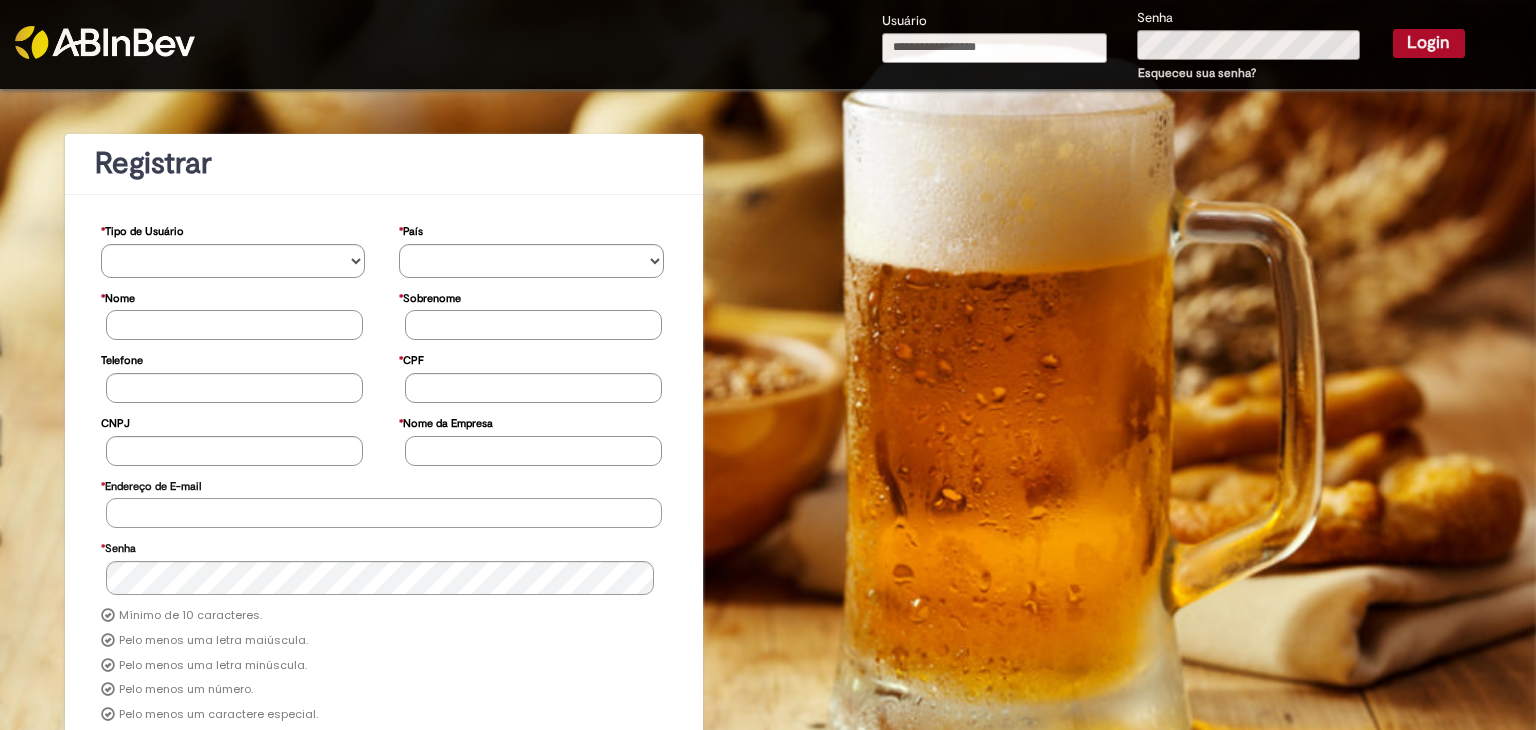 type on "**********" 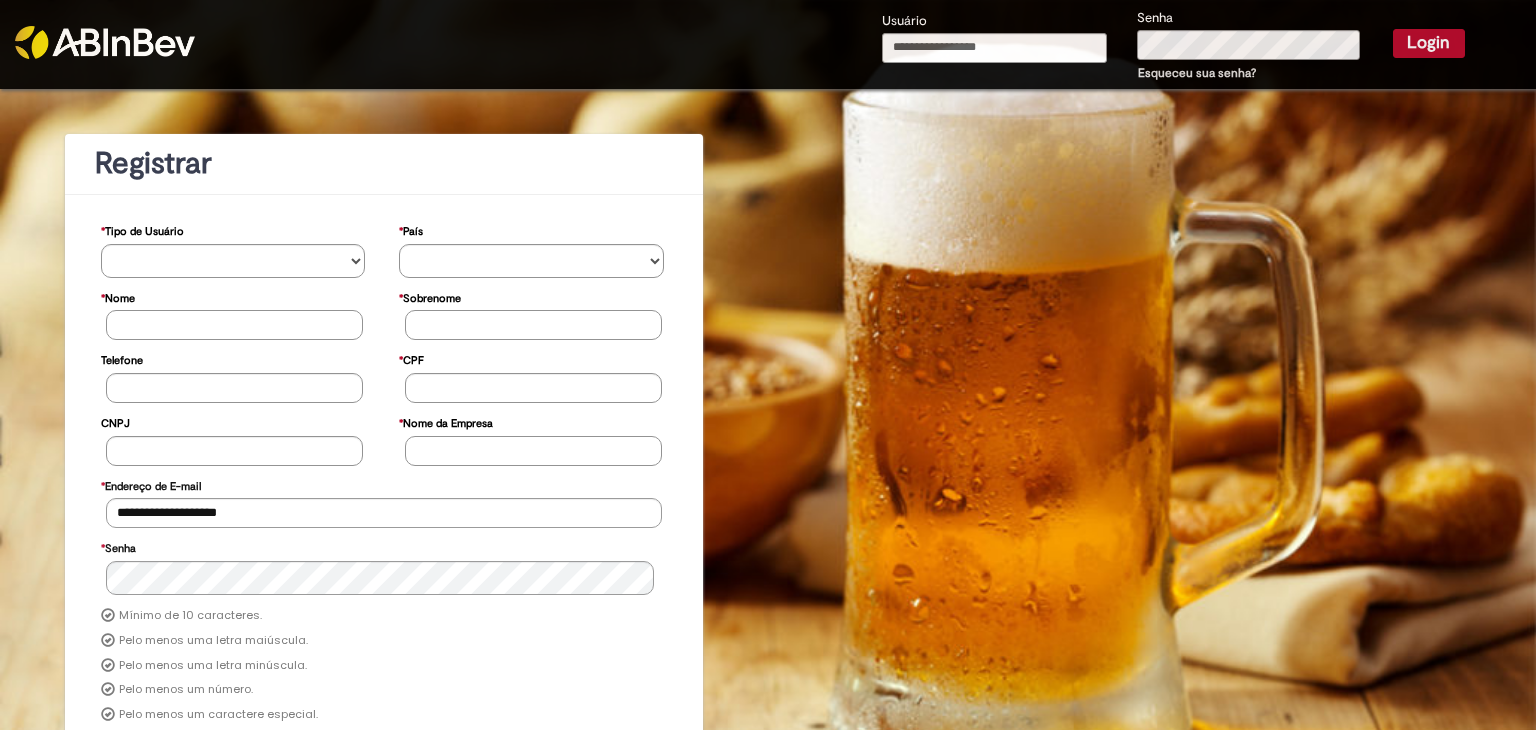 type on "**********" 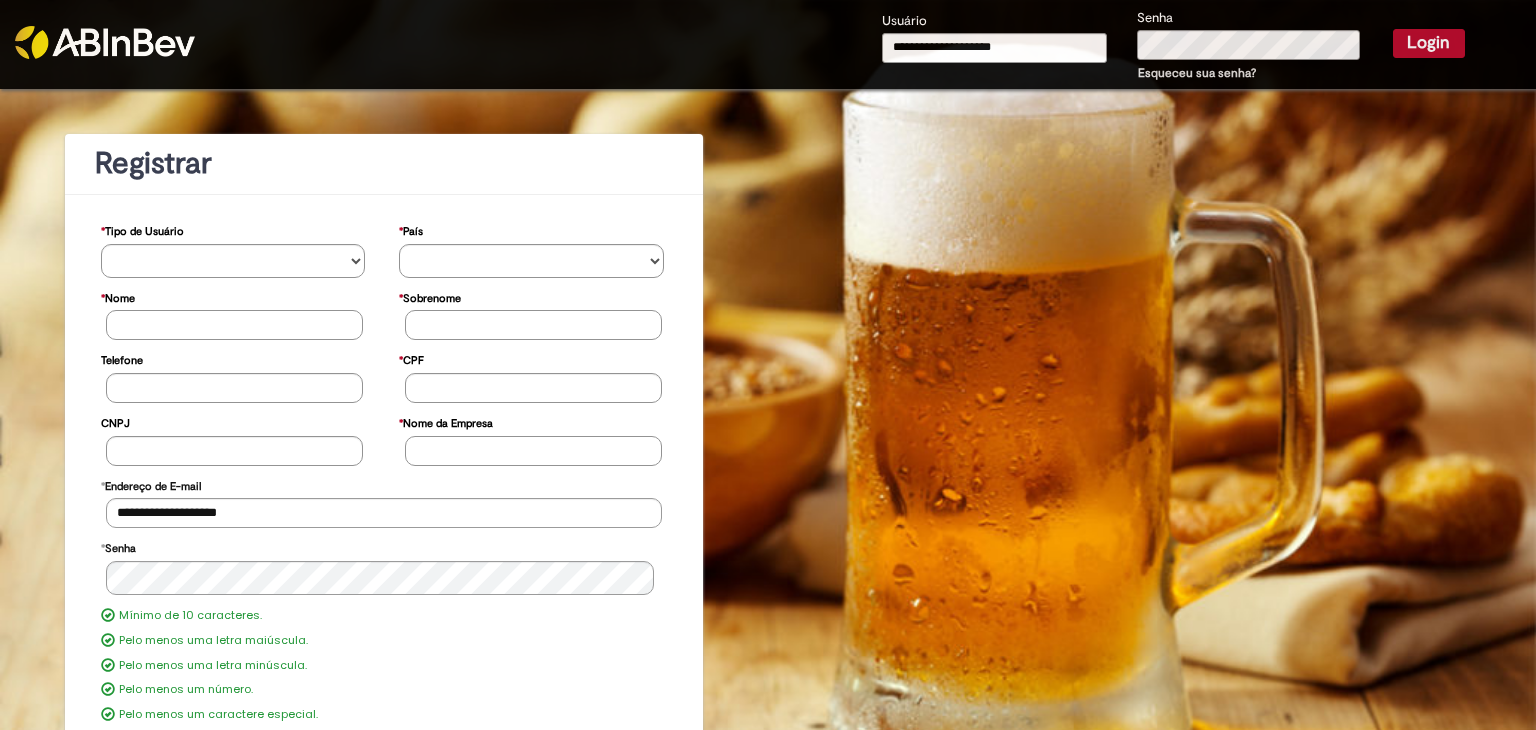 click on "Login" at bounding box center [1429, 43] 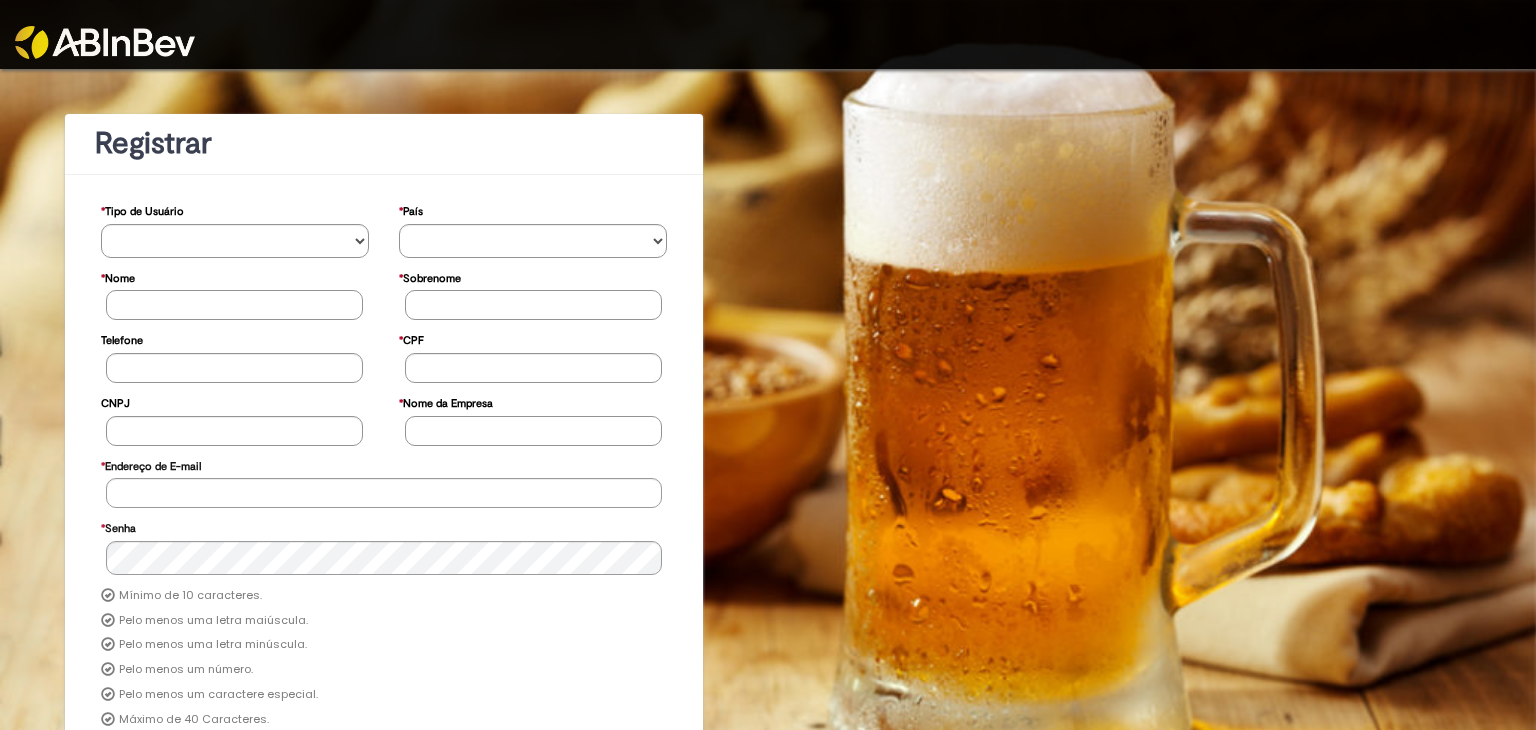 scroll, scrollTop: 0, scrollLeft: 0, axis: both 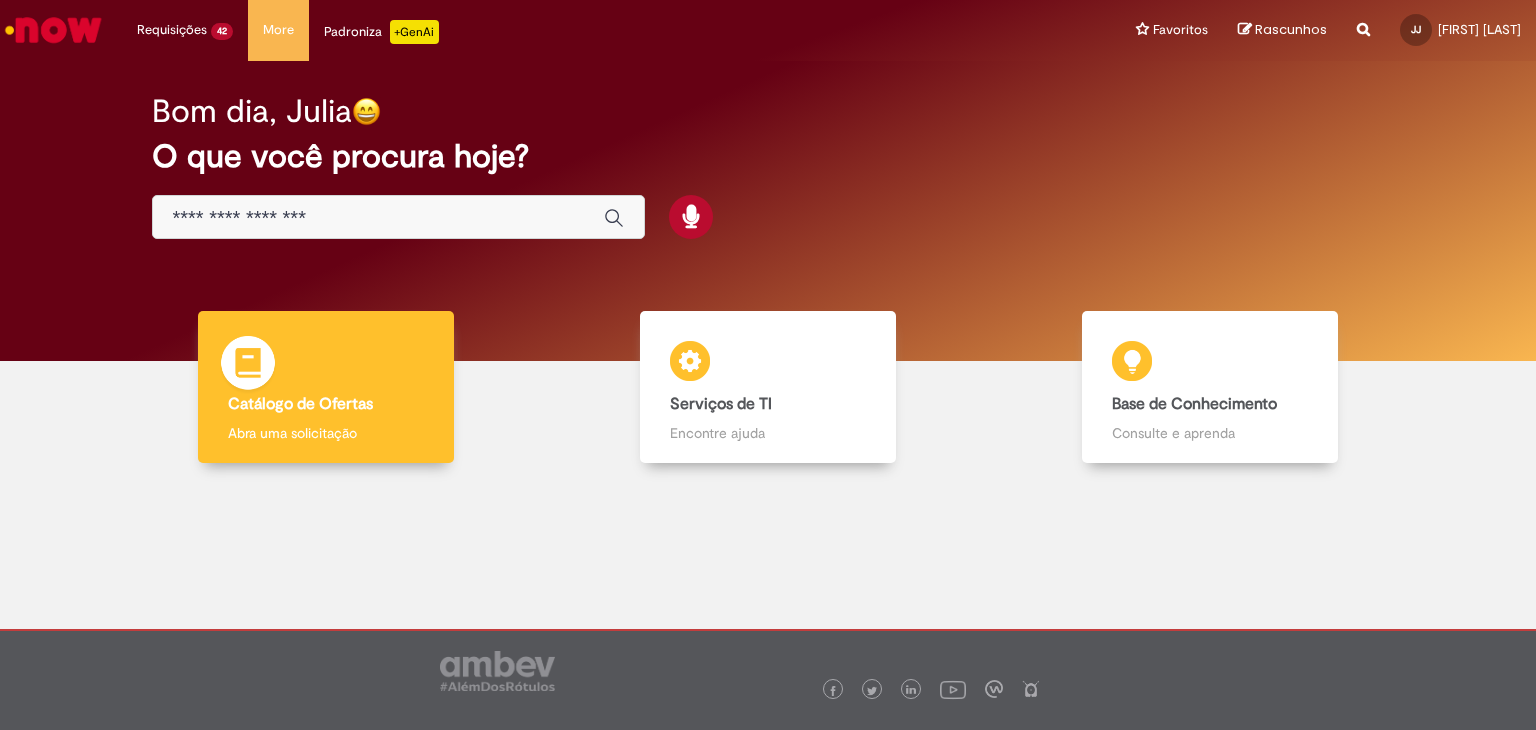 click on "Catálogo de Ofertas
Catálogo de Ofertas
Abra uma solicitação" at bounding box center [326, 387] 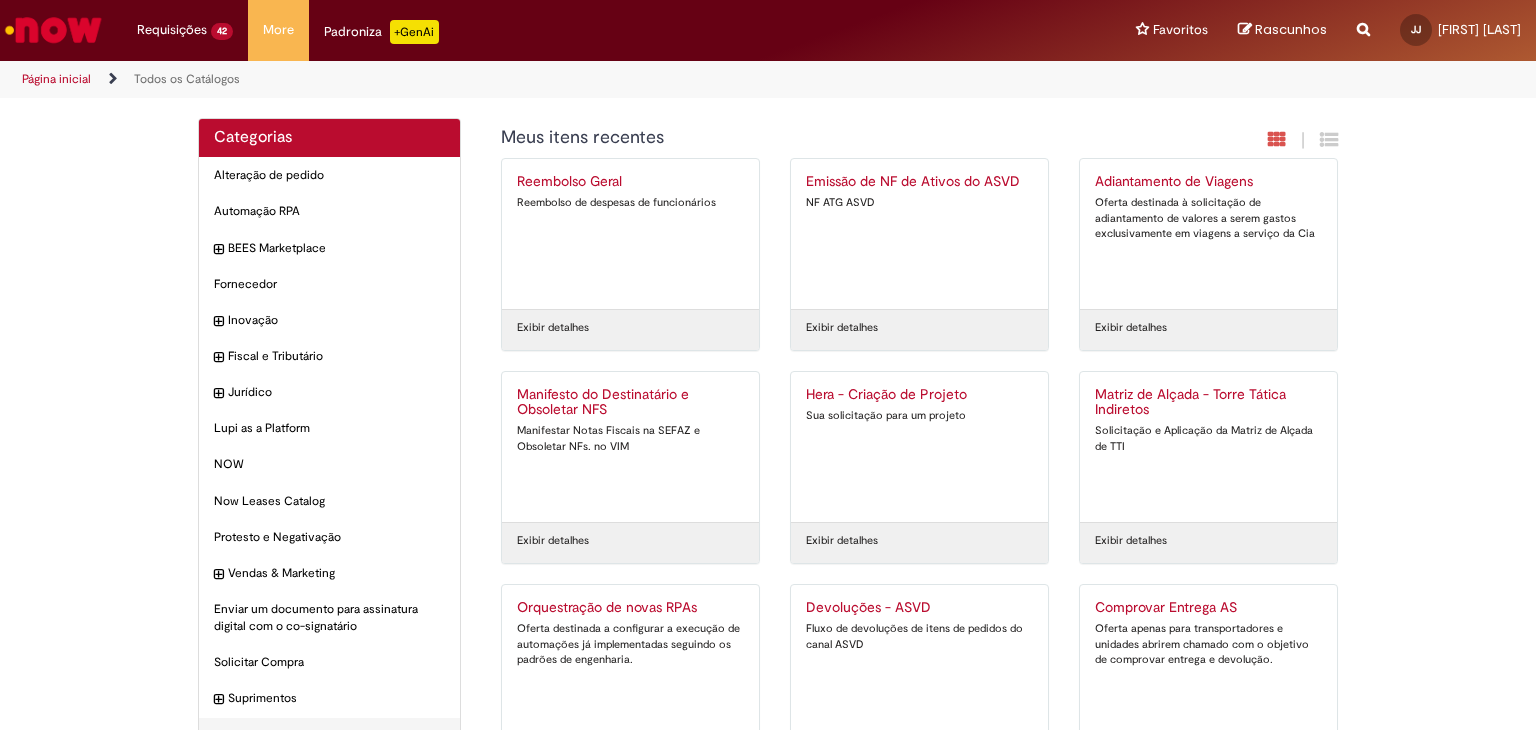 click on "Emissão de NF de Ativos do ASVD
NF ATG ASVD" at bounding box center (919, 234) 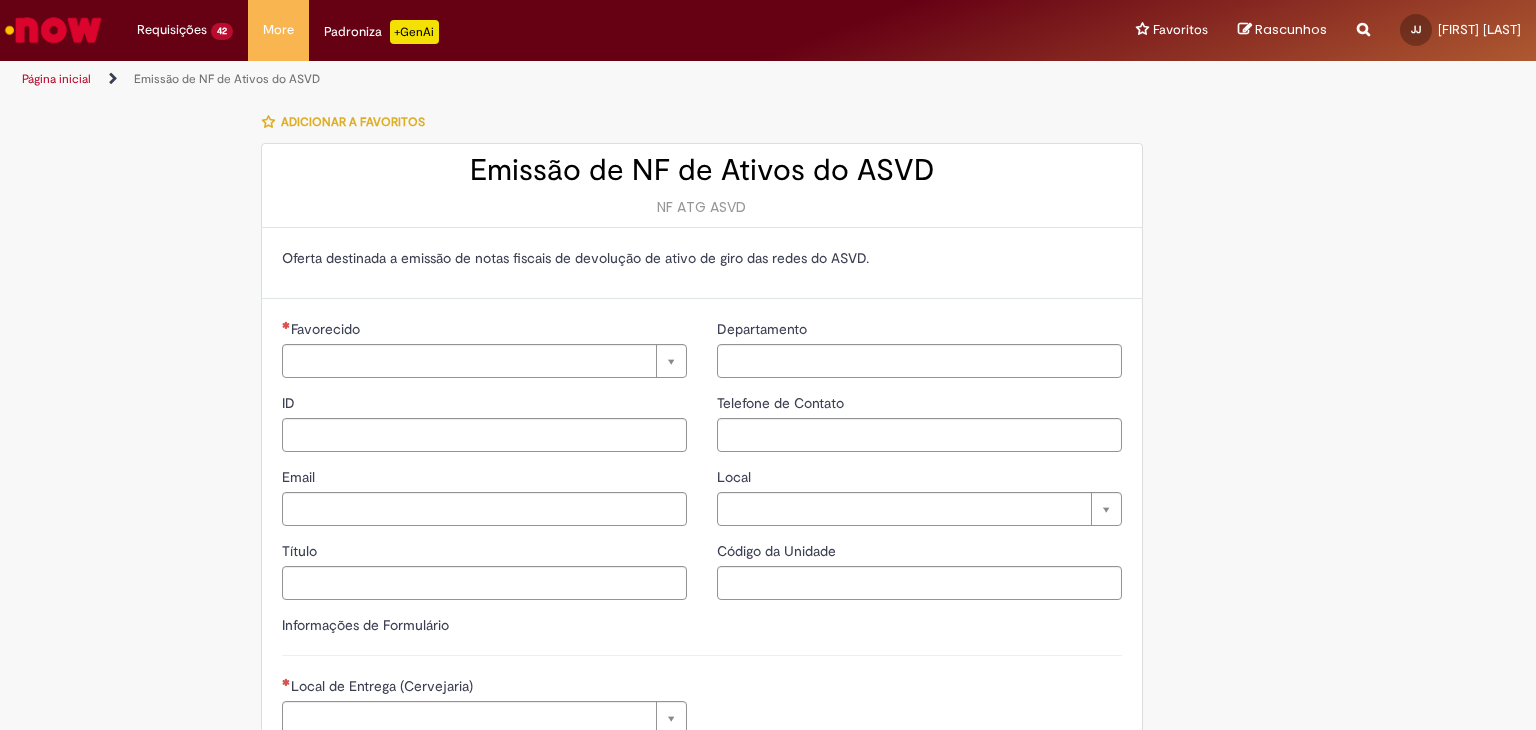 type on "**********" 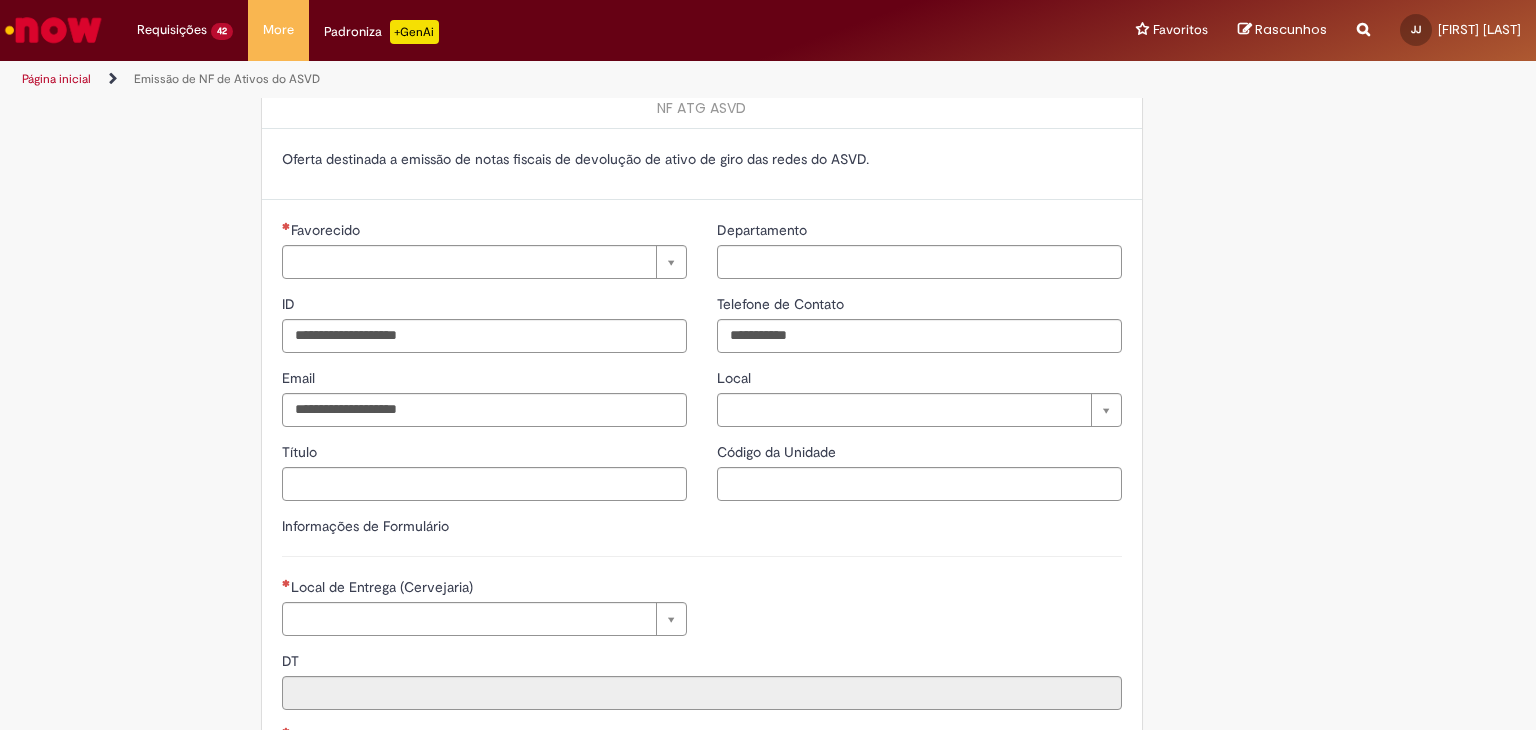 type on "**********" 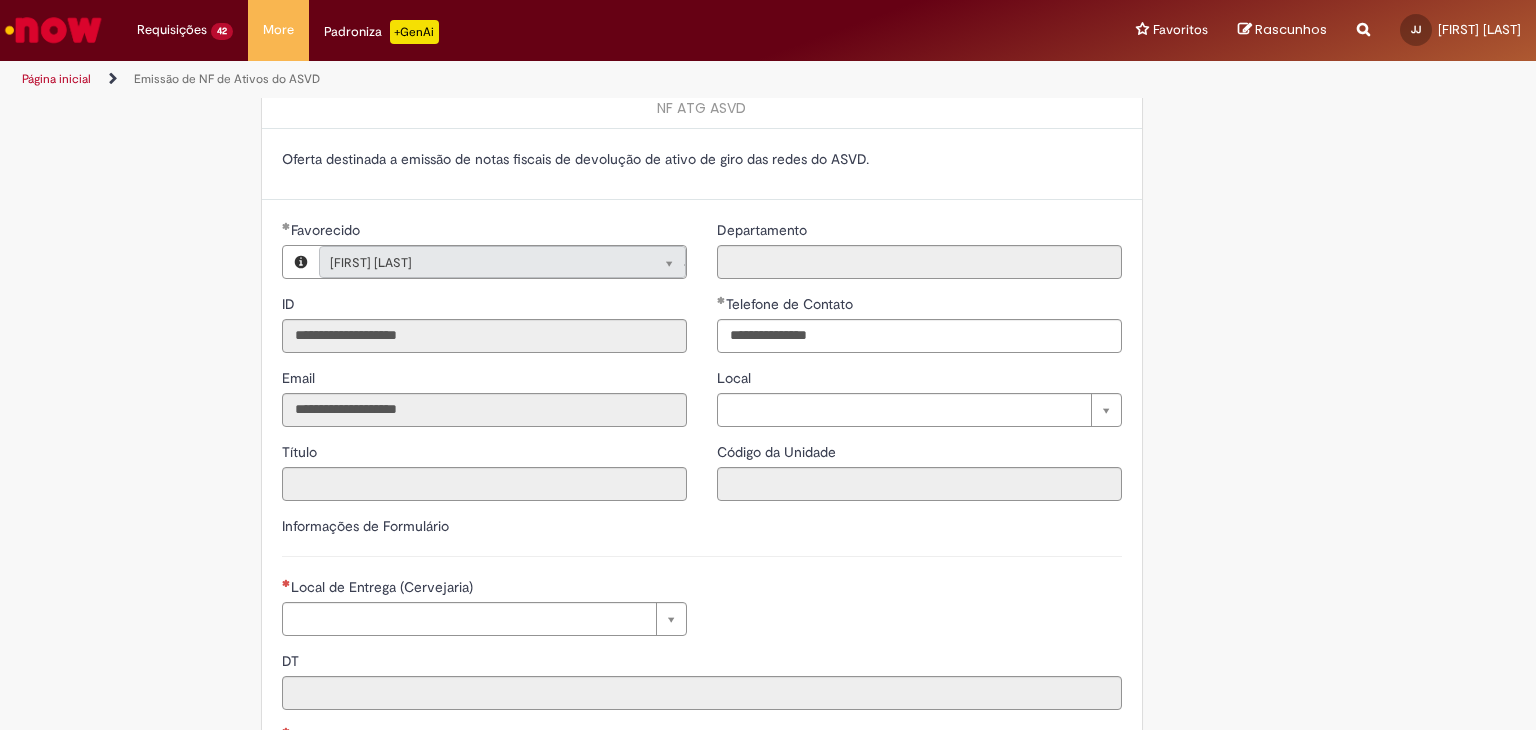 type on "**********" 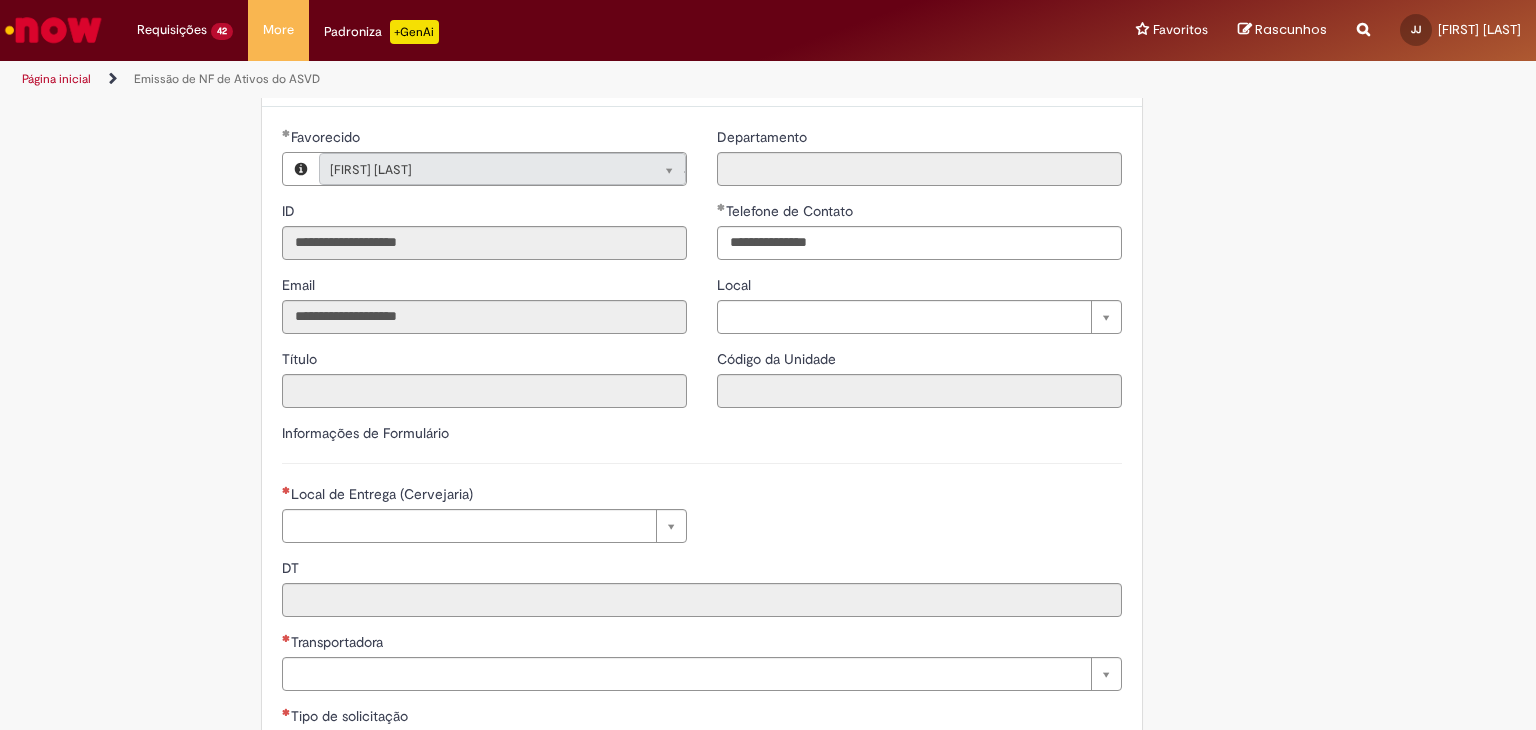 scroll, scrollTop: 300, scrollLeft: 0, axis: vertical 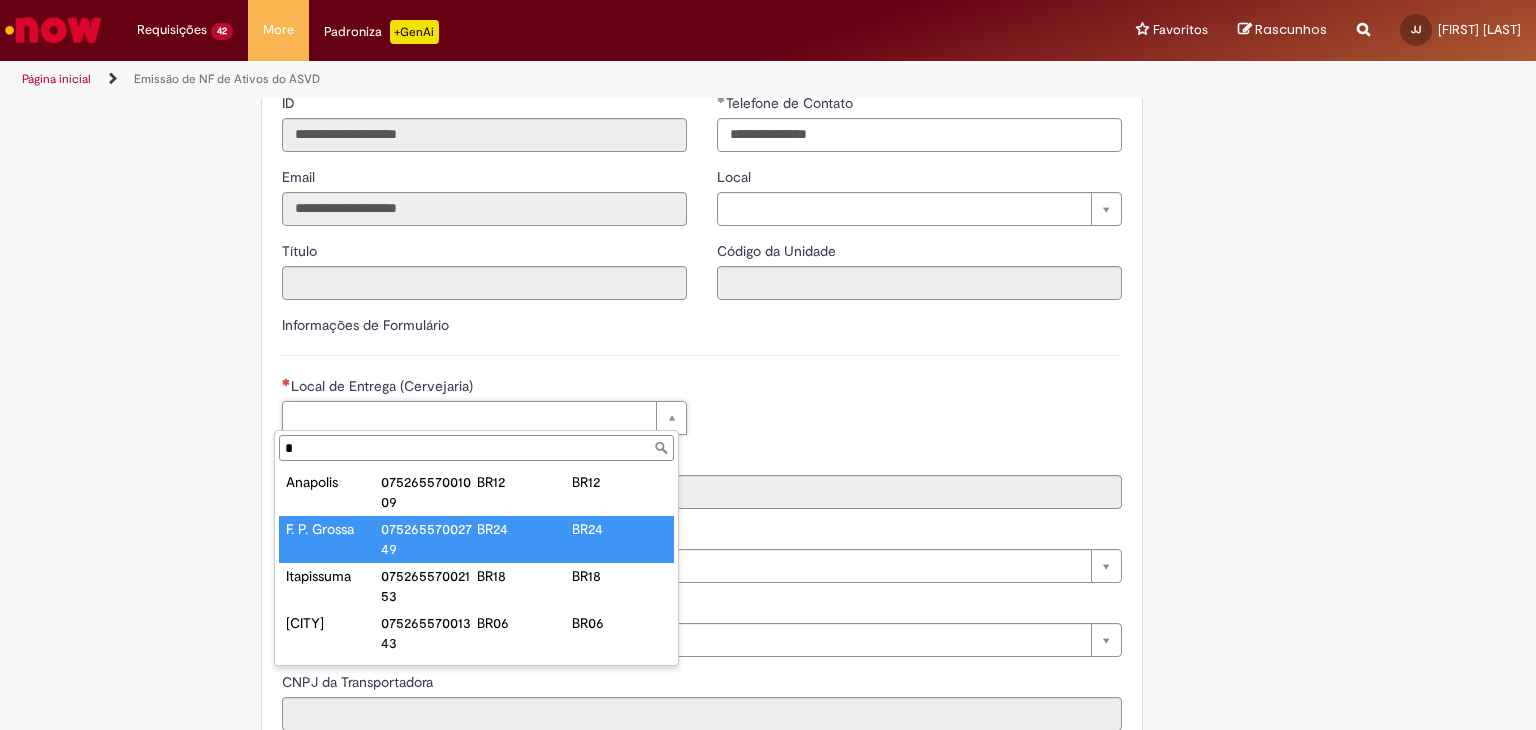 type on "*" 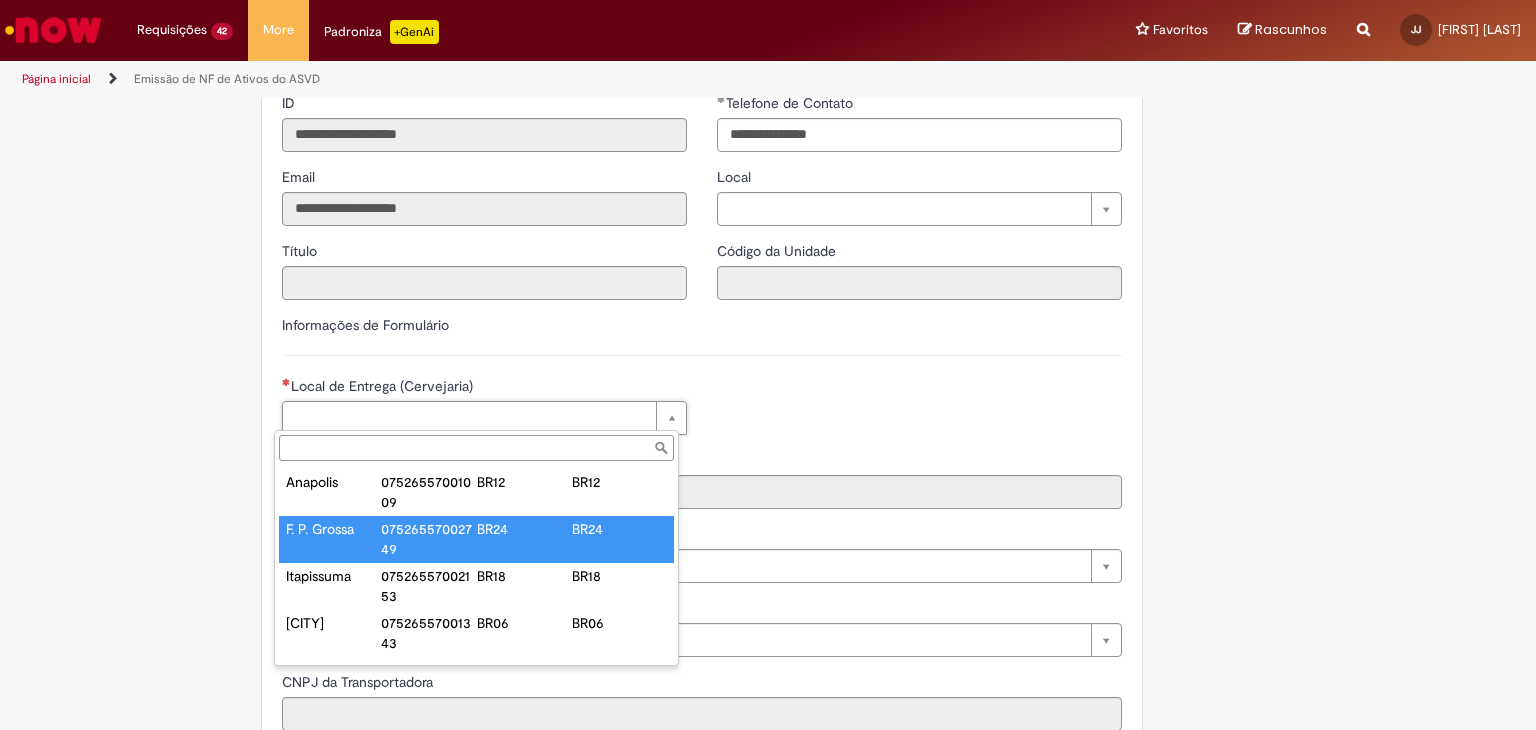 type on "****" 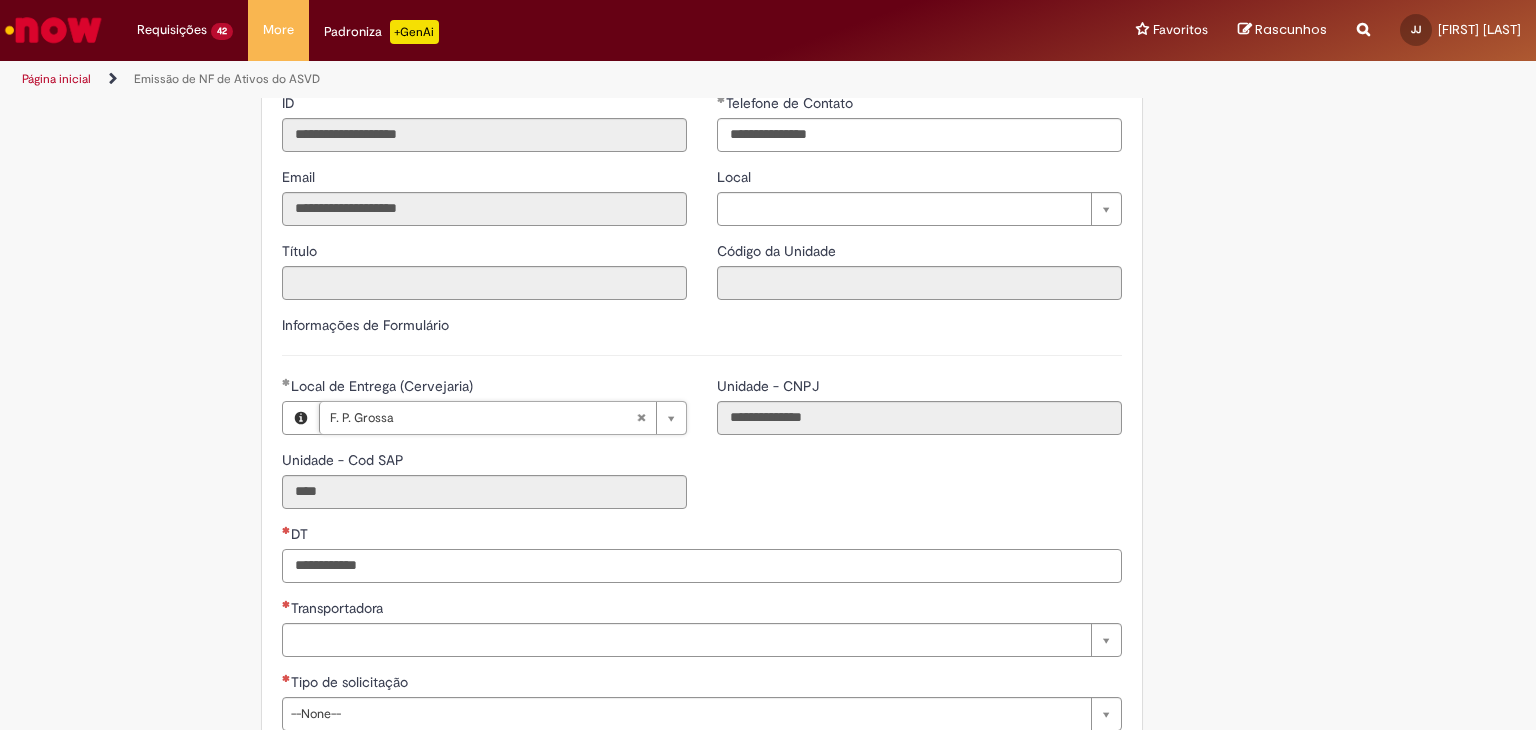 click on "DT" at bounding box center [702, 566] 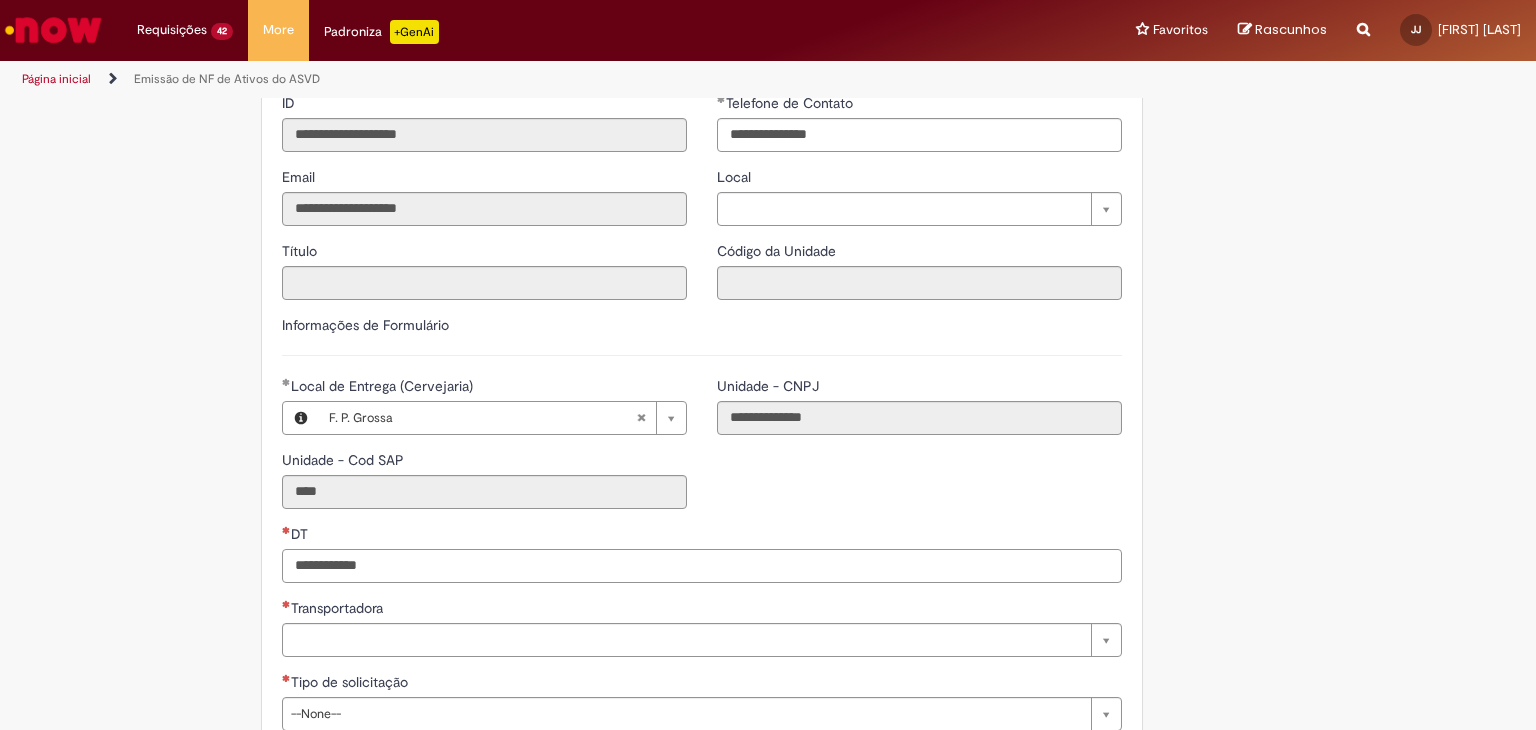 paste on "**********" 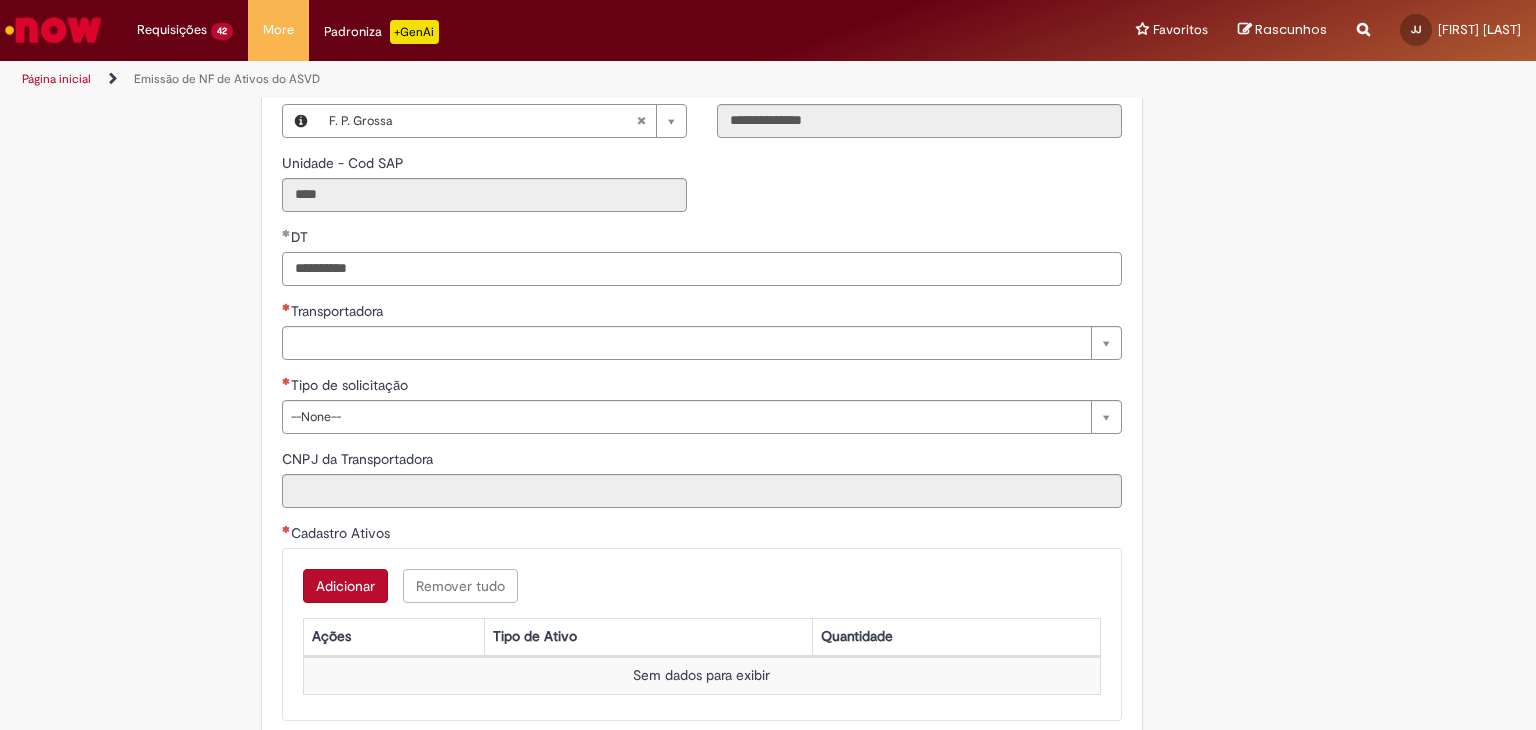 scroll, scrollTop: 600, scrollLeft: 0, axis: vertical 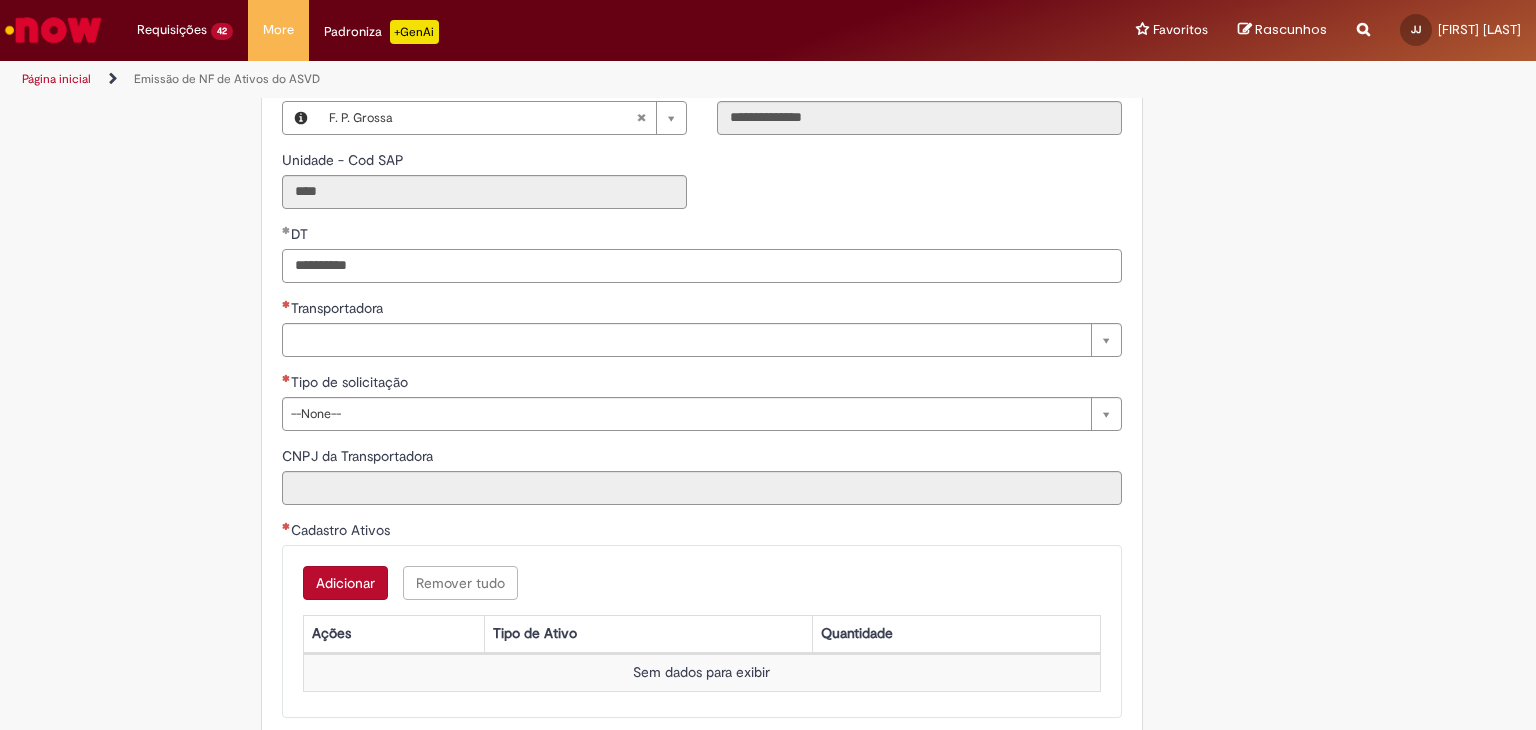 type on "**********" 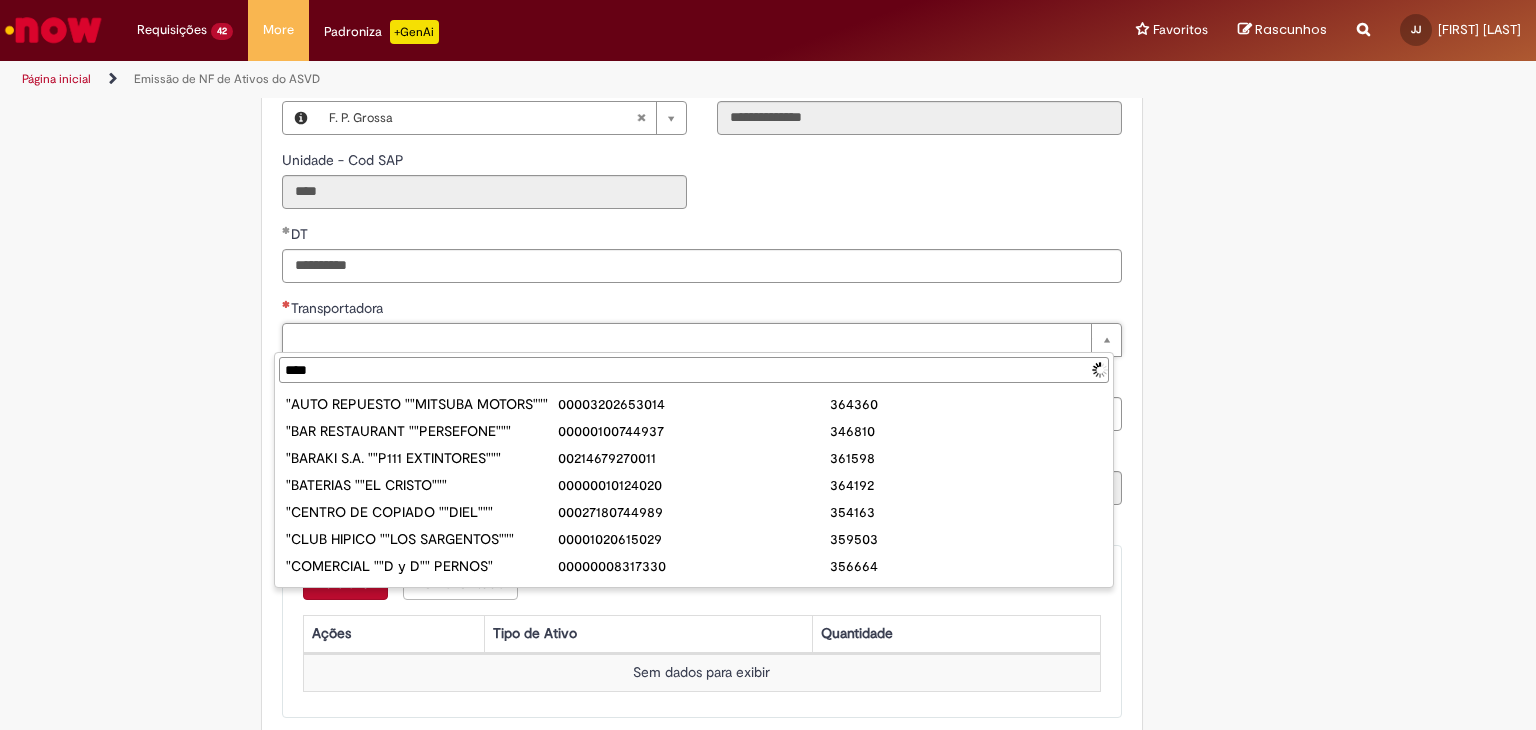 type on "*****" 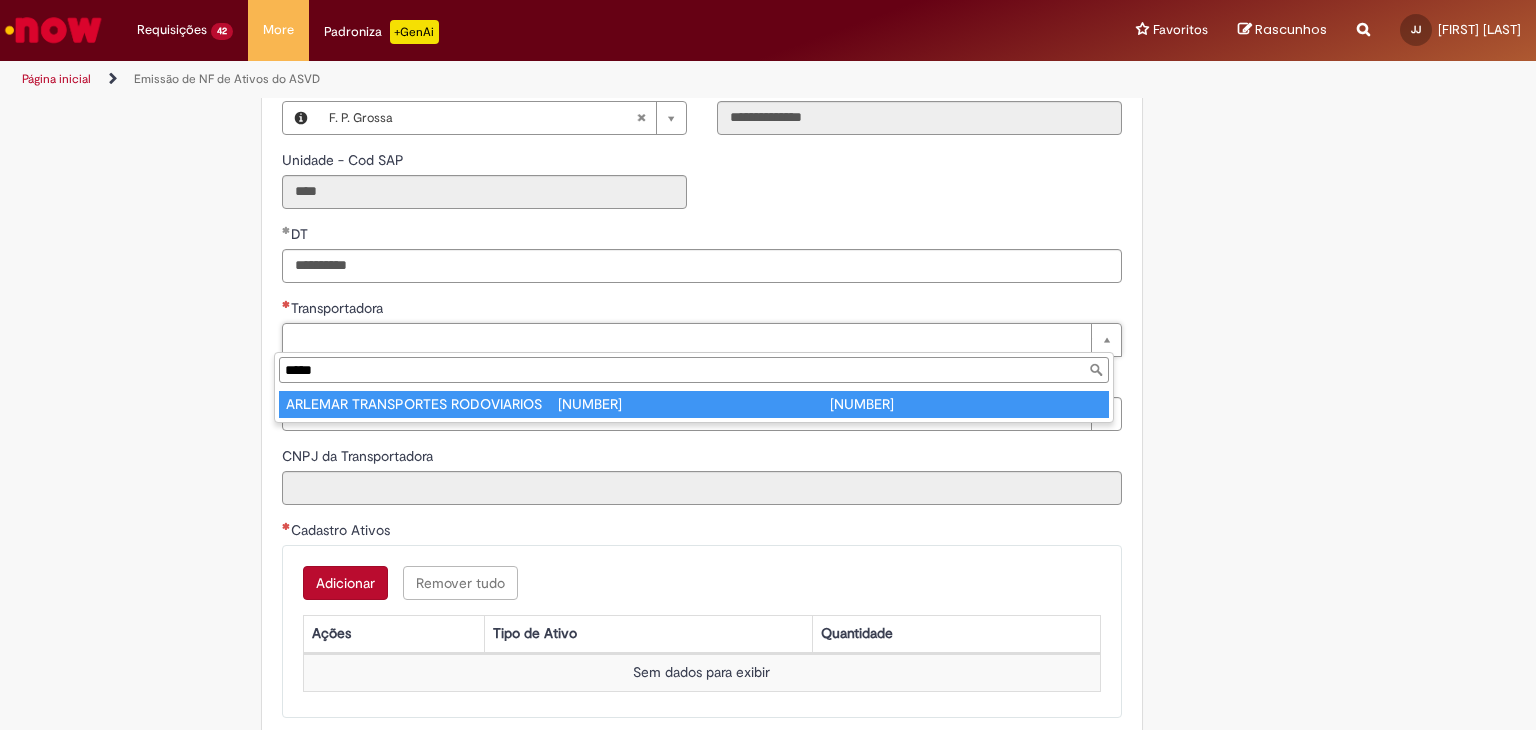 type on "**********" 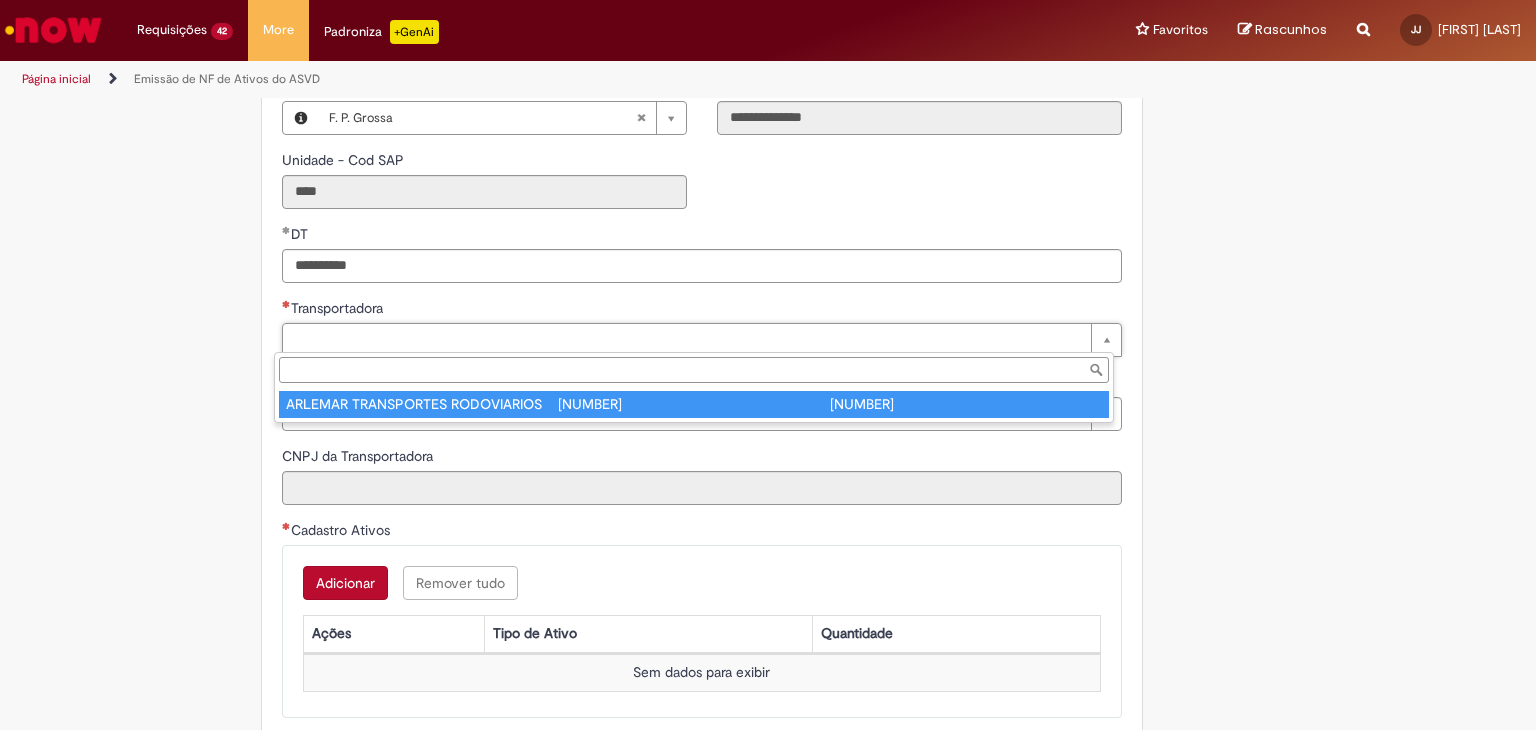 type on "**********" 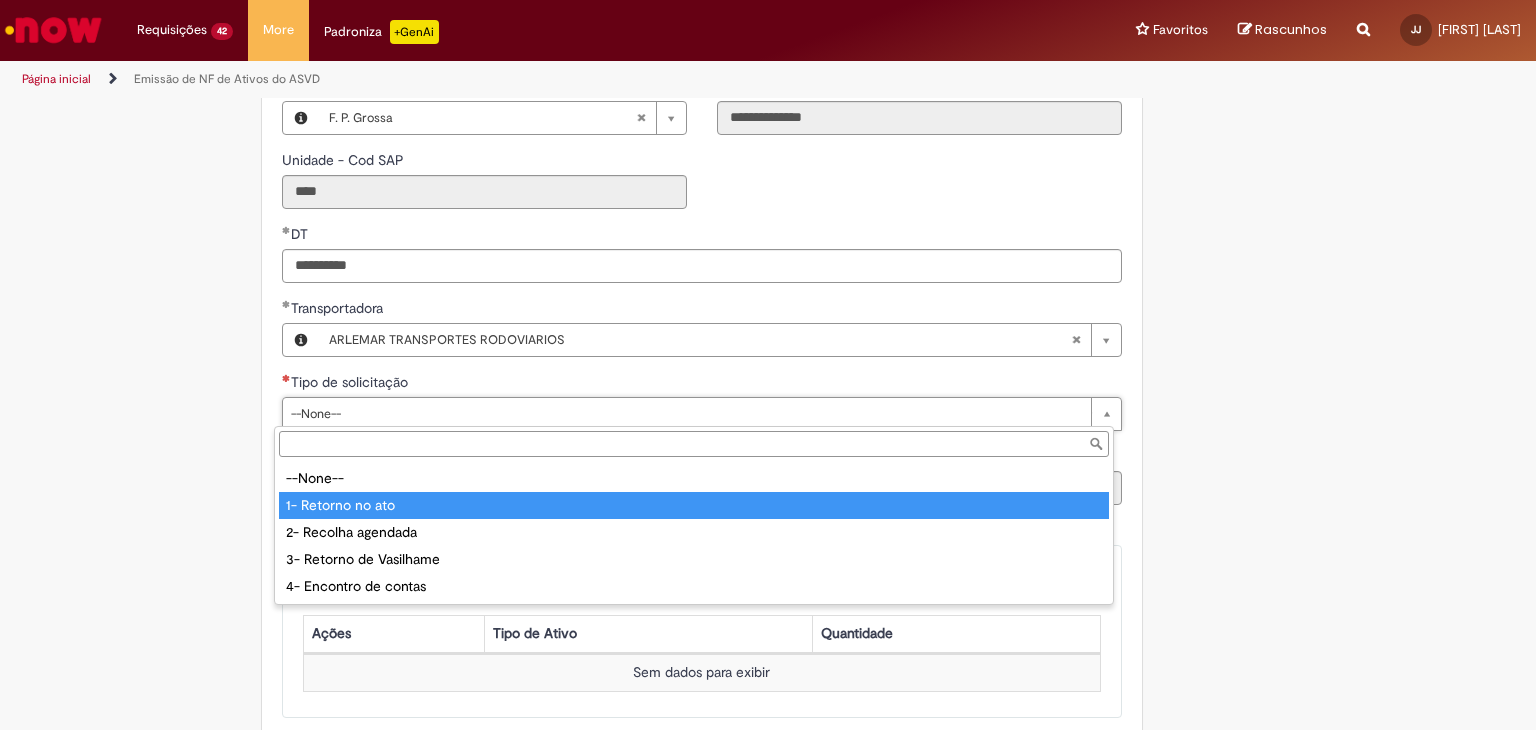 type on "**********" 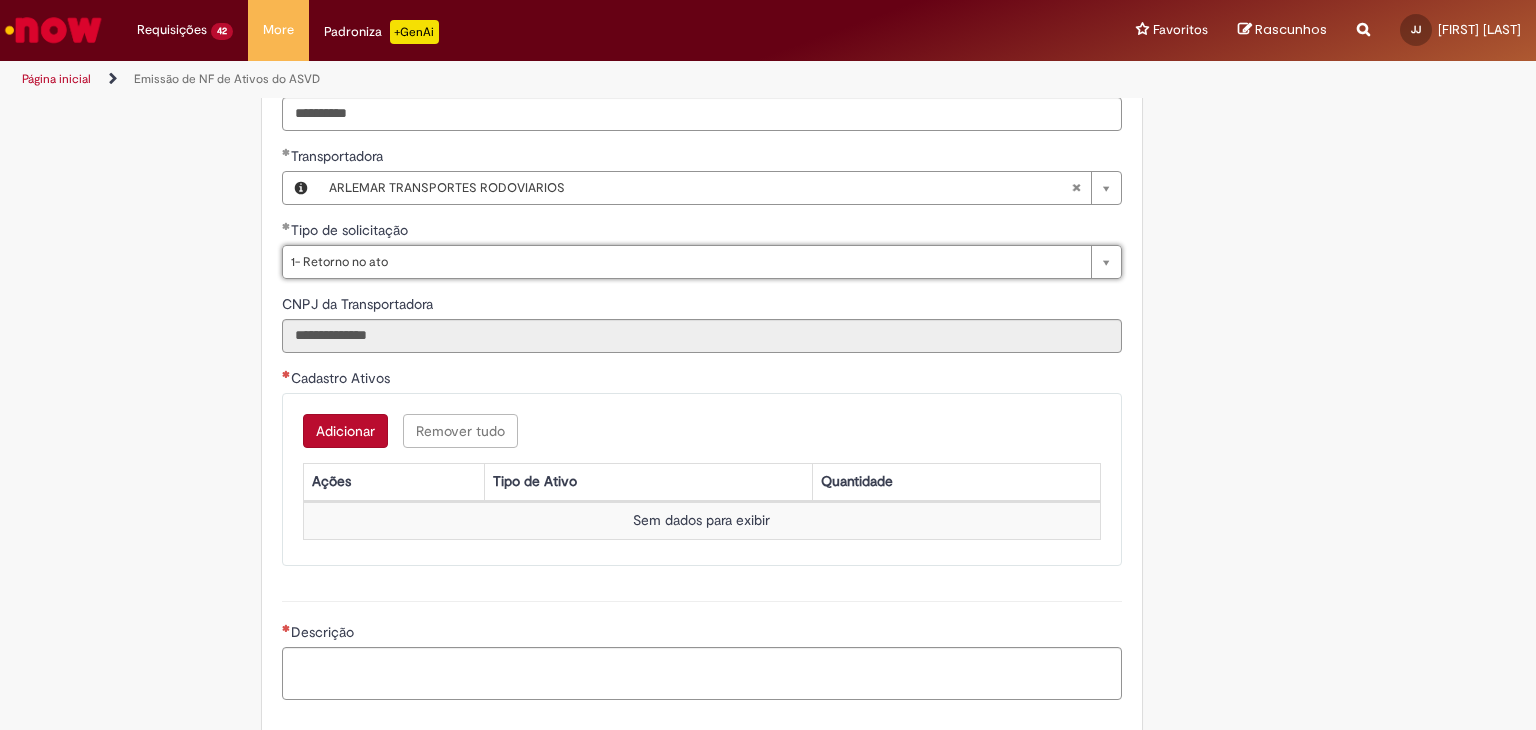 scroll, scrollTop: 900, scrollLeft: 0, axis: vertical 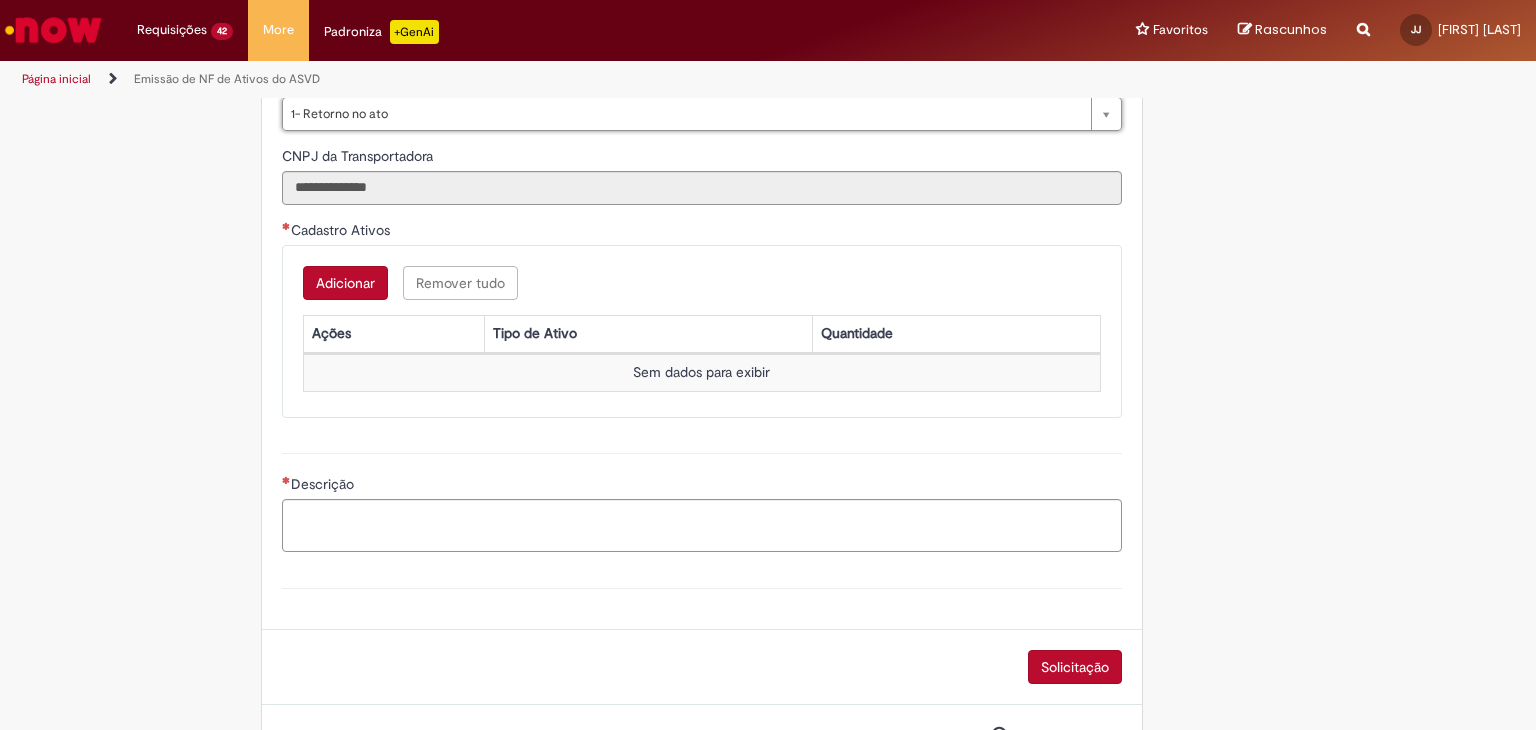 click on "Adicionar" at bounding box center [345, 283] 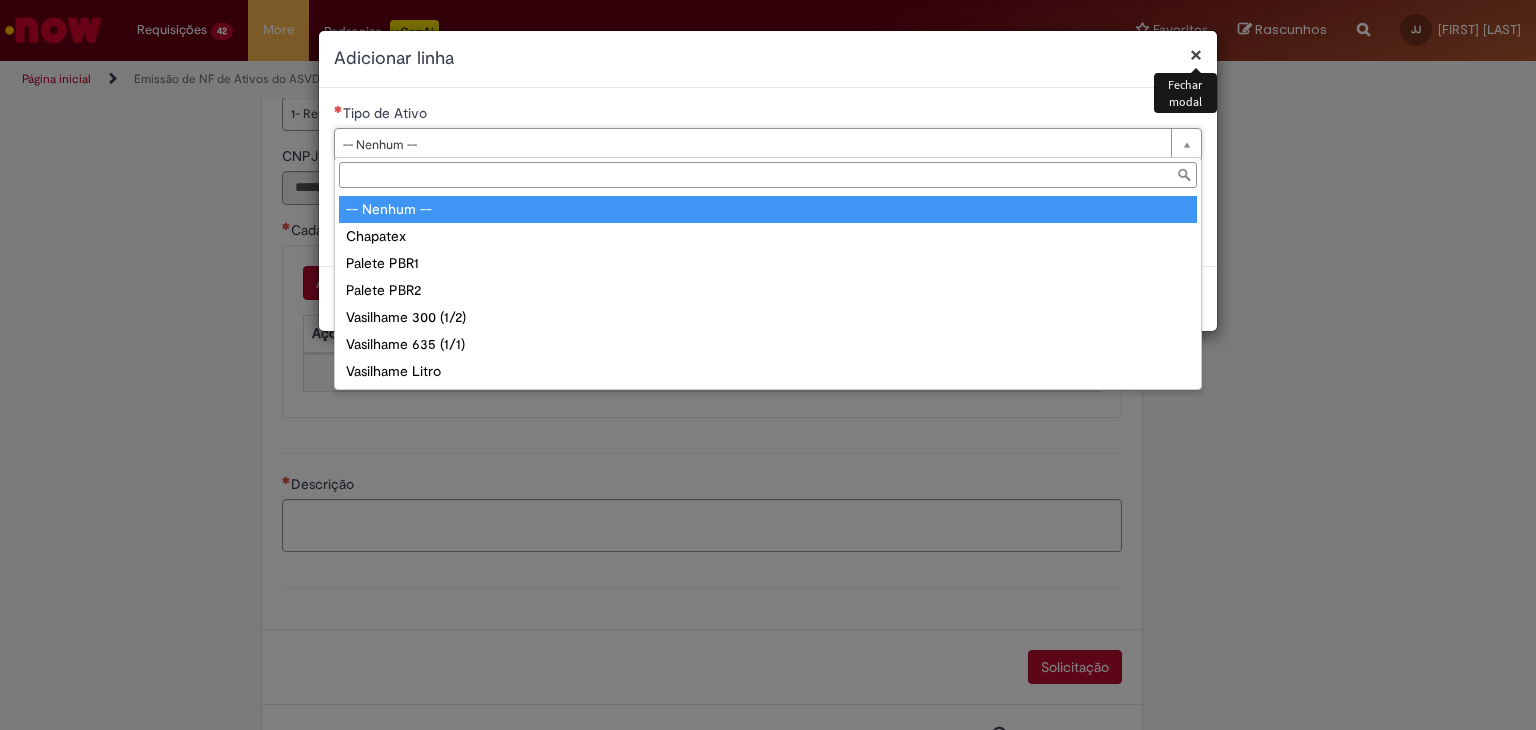drag, startPoint x: 404, startPoint y: 148, endPoint x: 412, endPoint y: 185, distance: 37.85499 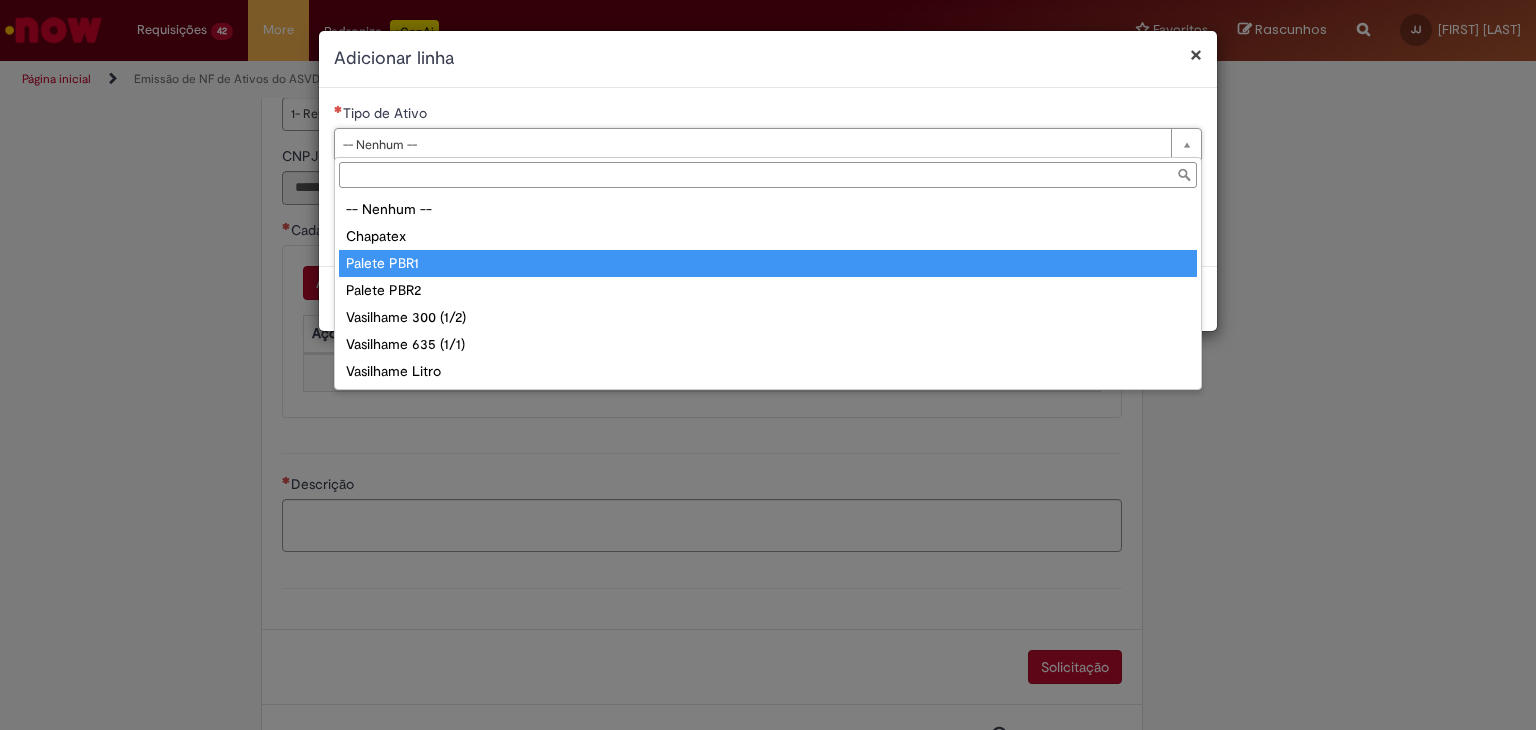 type on "**********" 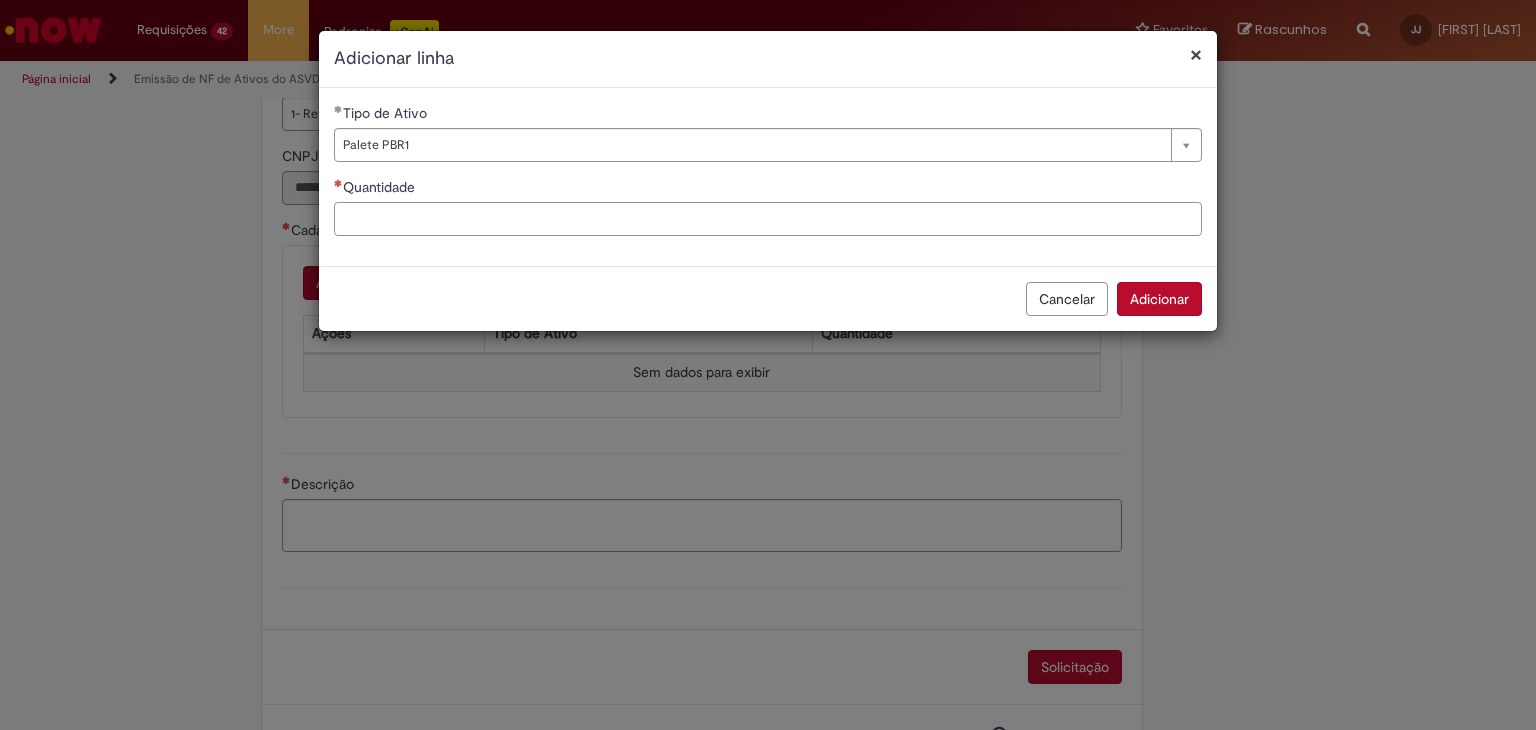click on "Quantidade" at bounding box center (768, 219) 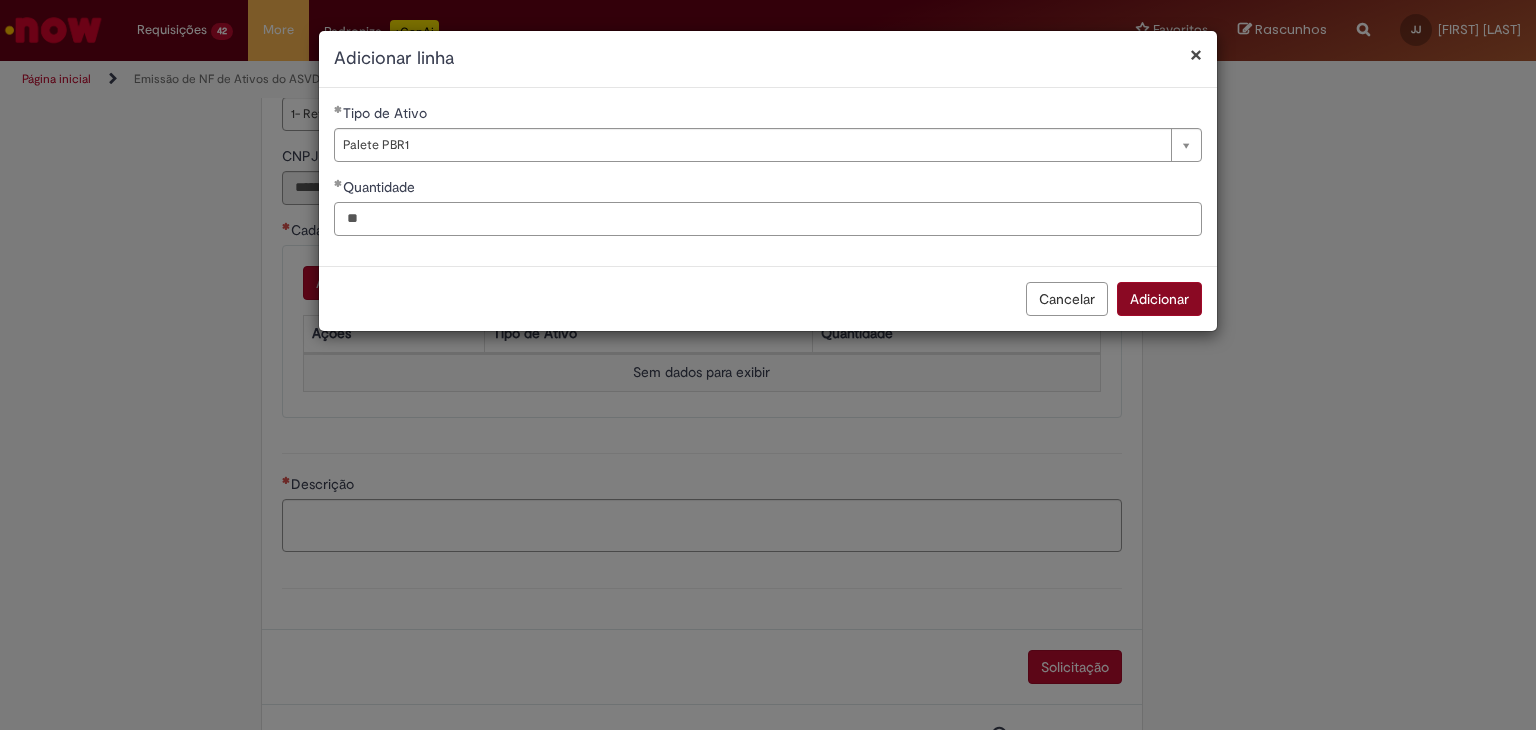 type on "**" 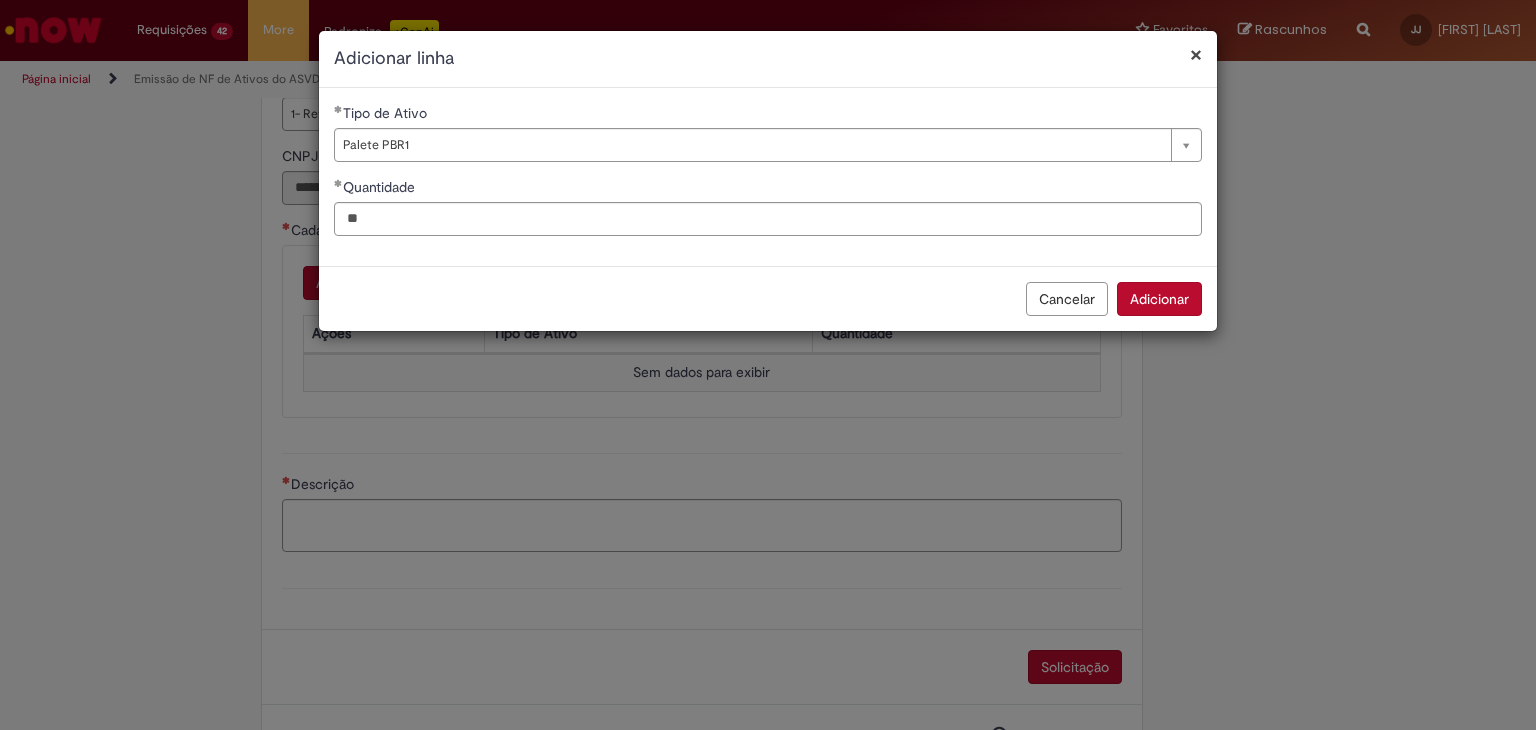 click on "Adicionar" at bounding box center [1159, 299] 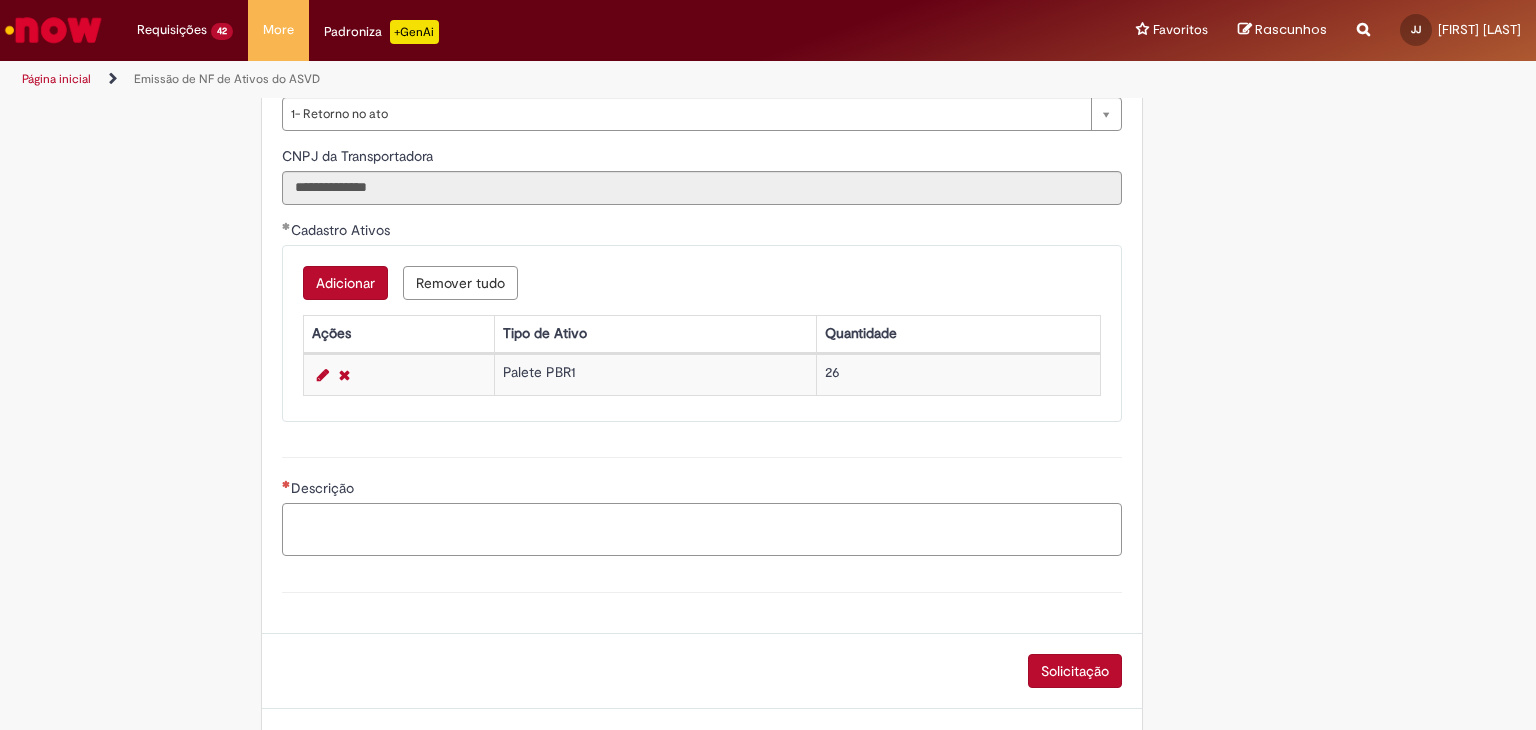 click on "Descrição" at bounding box center [702, 530] 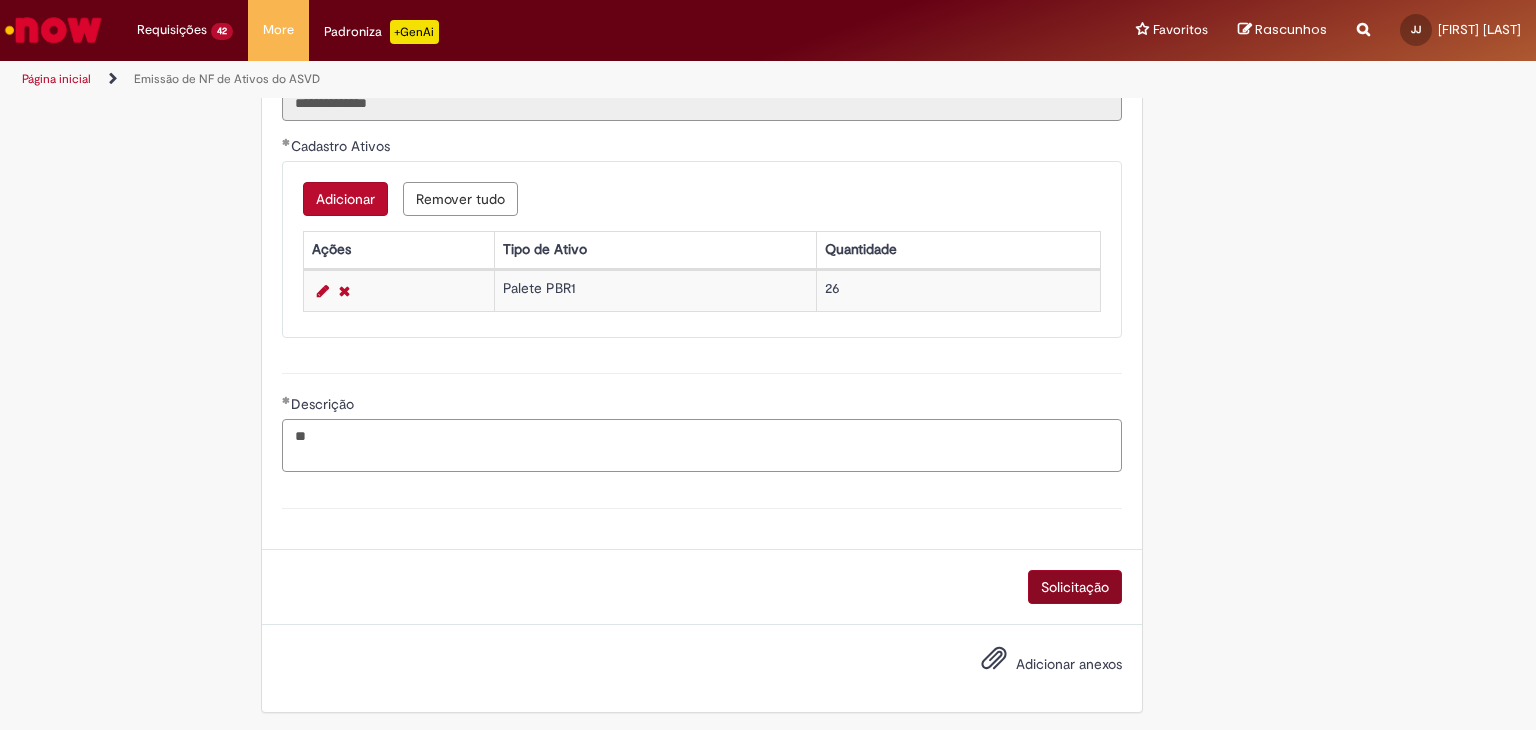 type on "**" 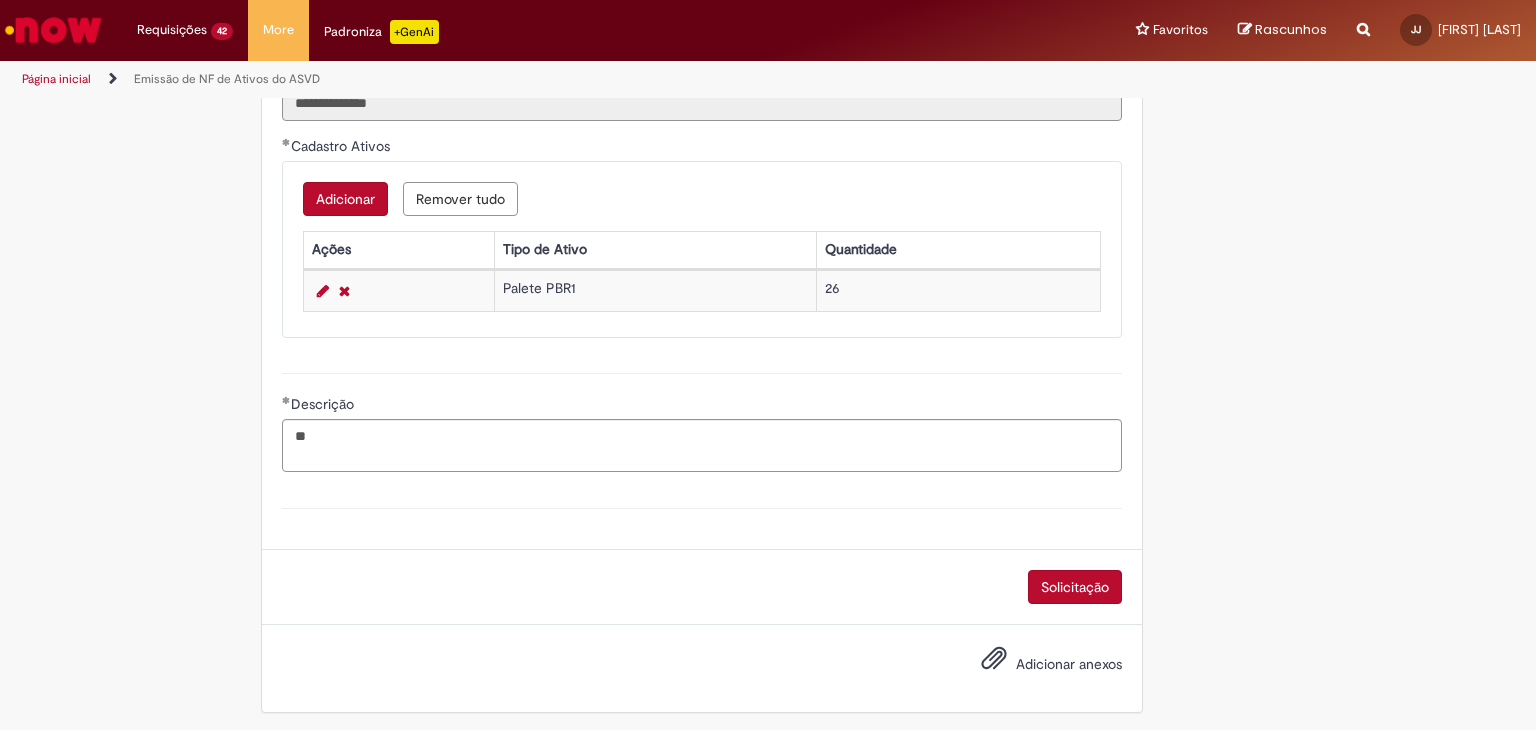 click on "Solicitação" at bounding box center [1075, 587] 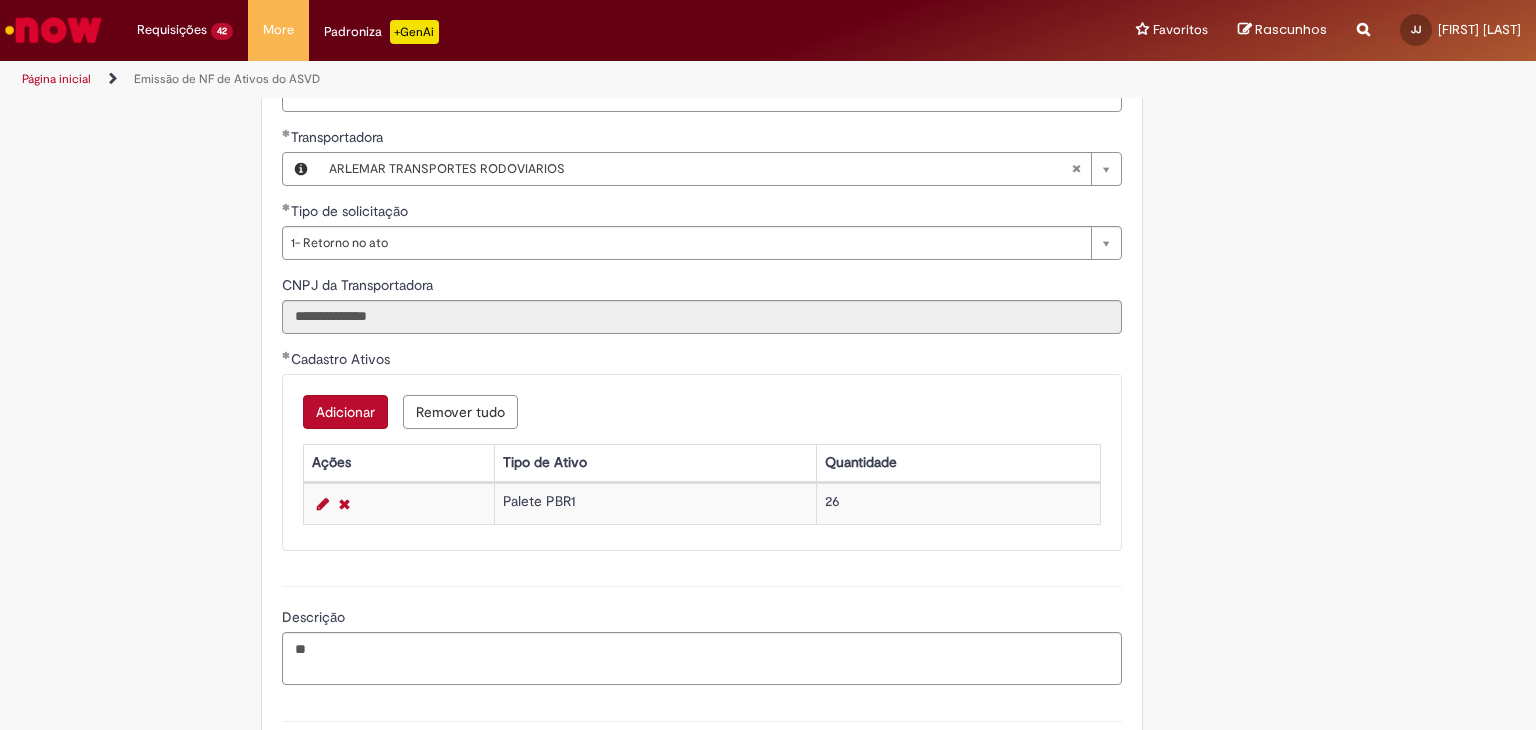 scroll, scrollTop: 939, scrollLeft: 0, axis: vertical 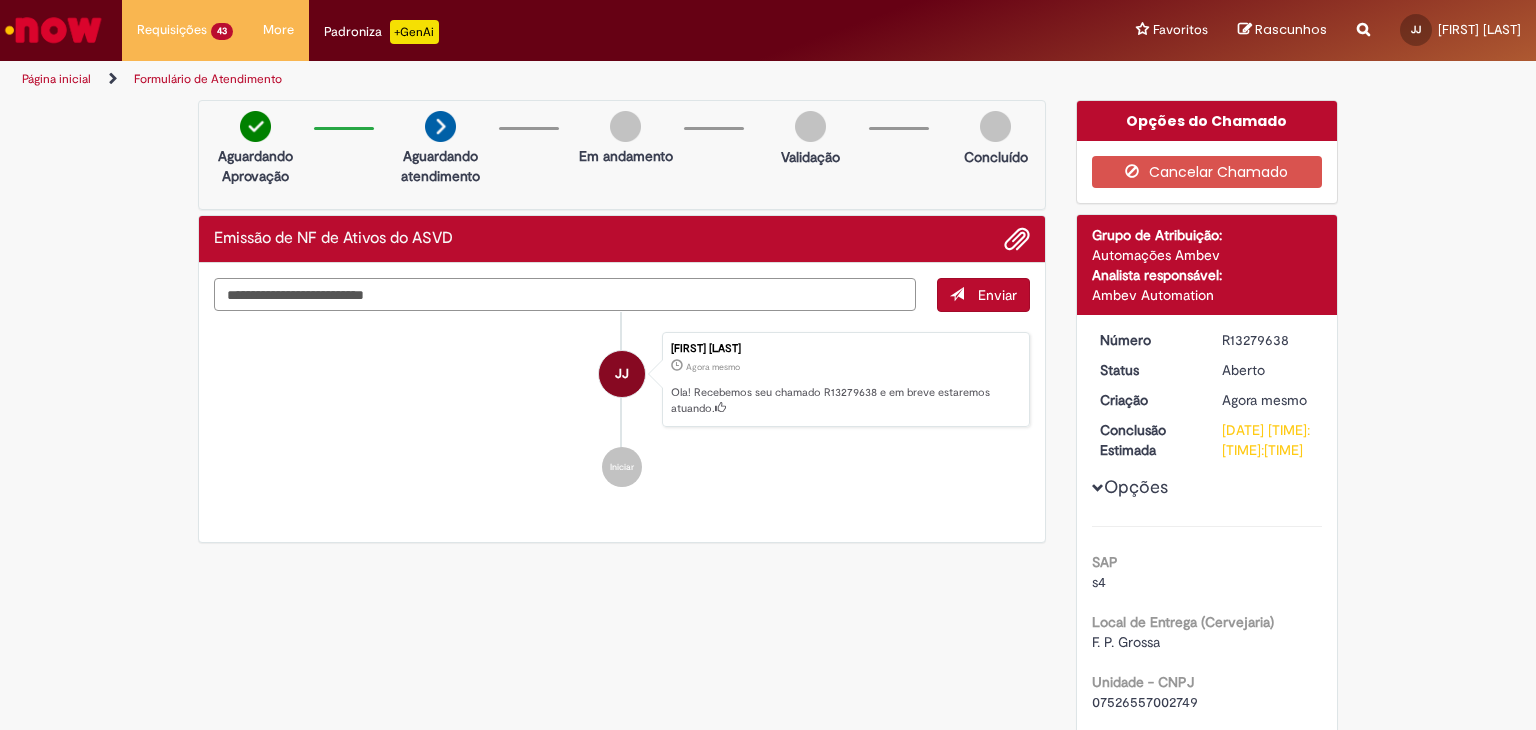 drag, startPoint x: 735, startPoint y: 279, endPoint x: 871, endPoint y: 265, distance: 136.71869 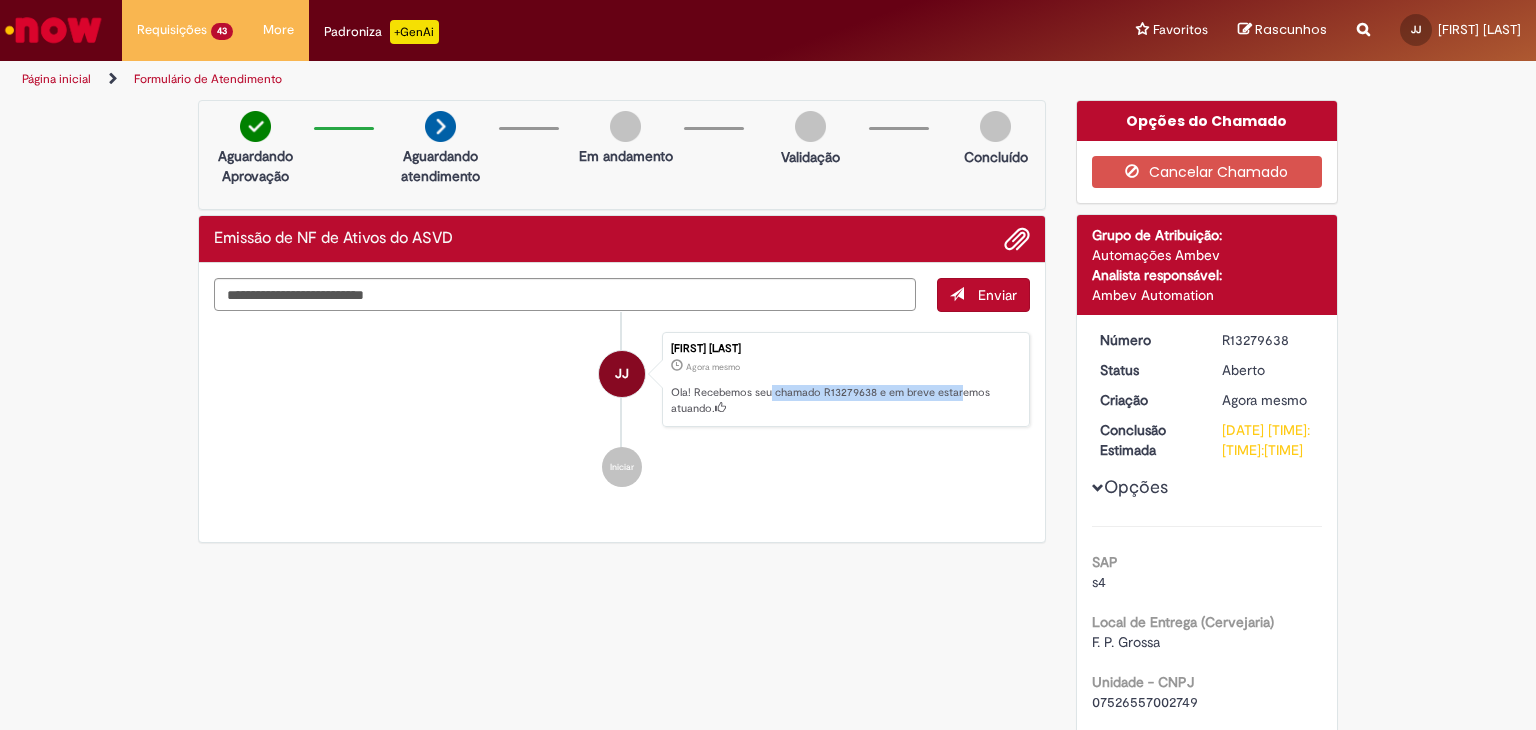 drag, startPoint x: 892, startPoint y: 384, endPoint x: 961, endPoint y: 383, distance: 69.00725 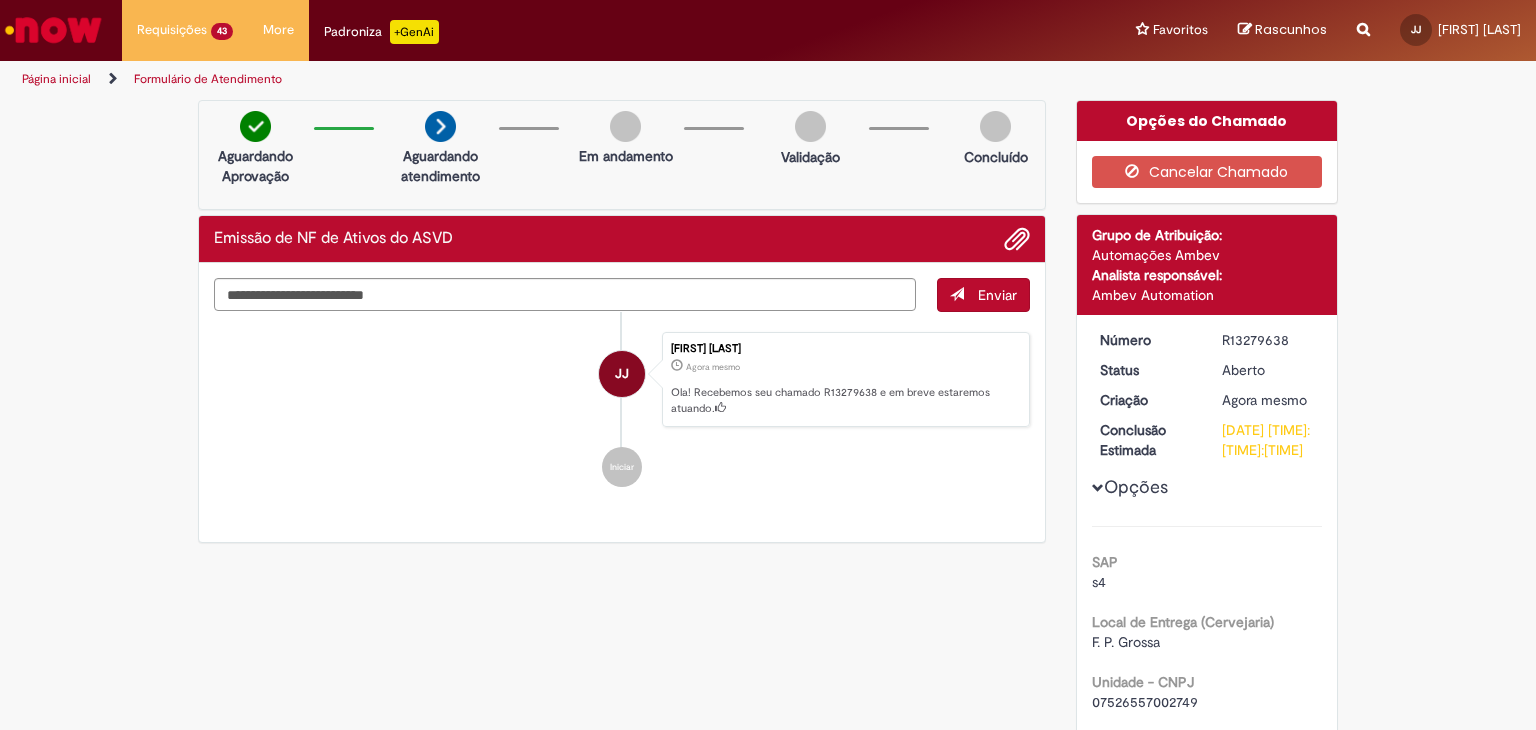 click on "Ola! Recebemos seu chamado R13279638 e em breve estaremos atuando." at bounding box center (845, 400) 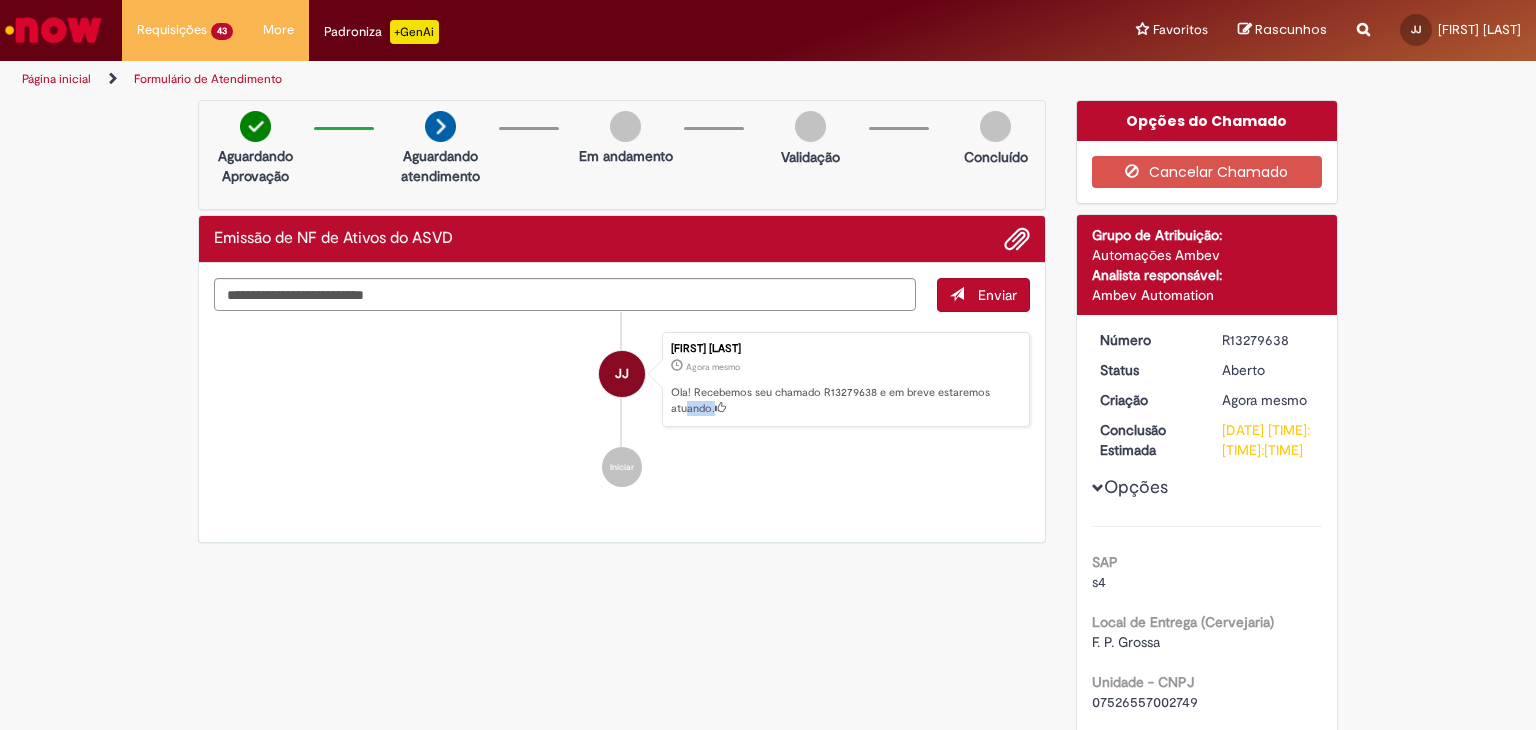 drag, startPoint x: 679, startPoint y: 405, endPoint x: 758, endPoint y: 405, distance: 79 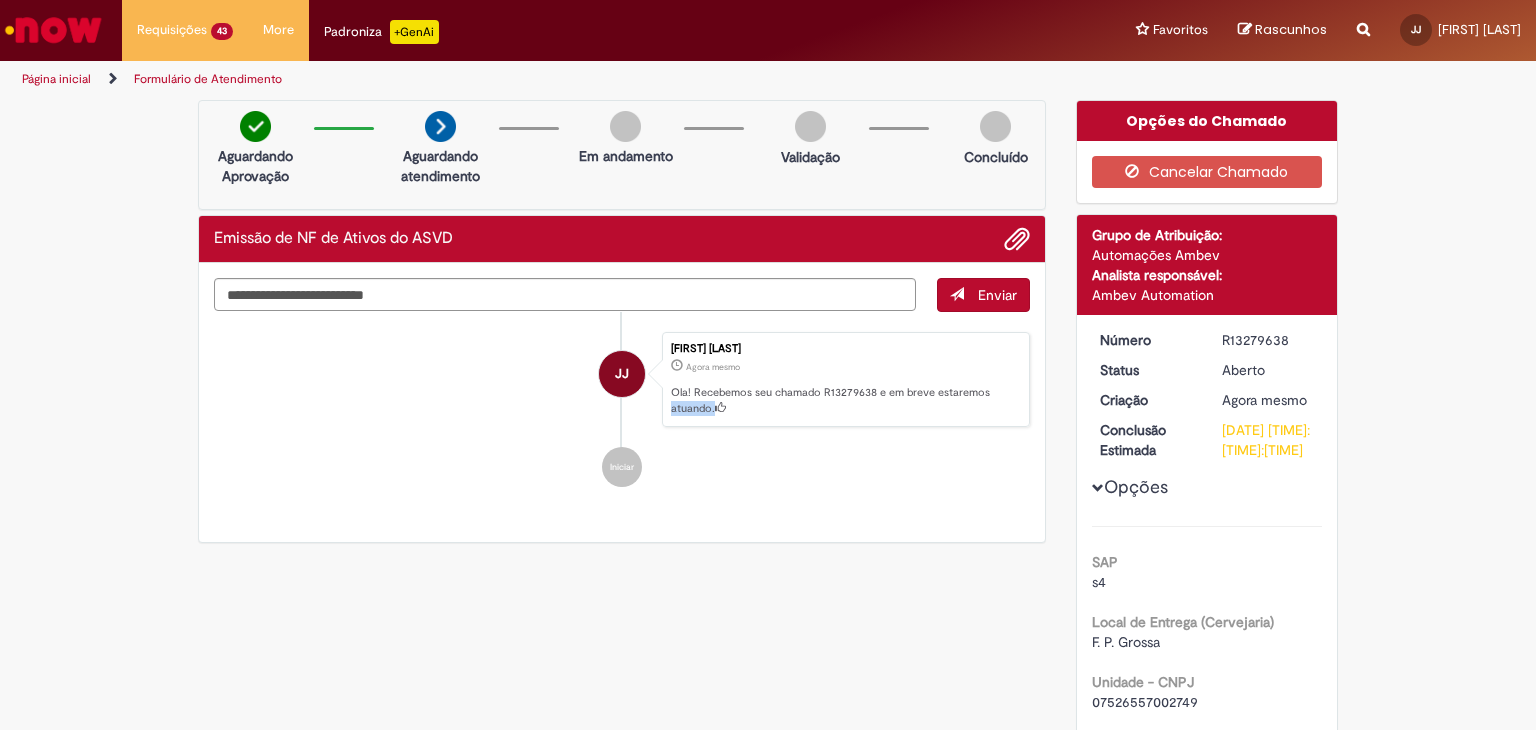 drag, startPoint x: 920, startPoint y: 409, endPoint x: 639, endPoint y: 413, distance: 281.02847 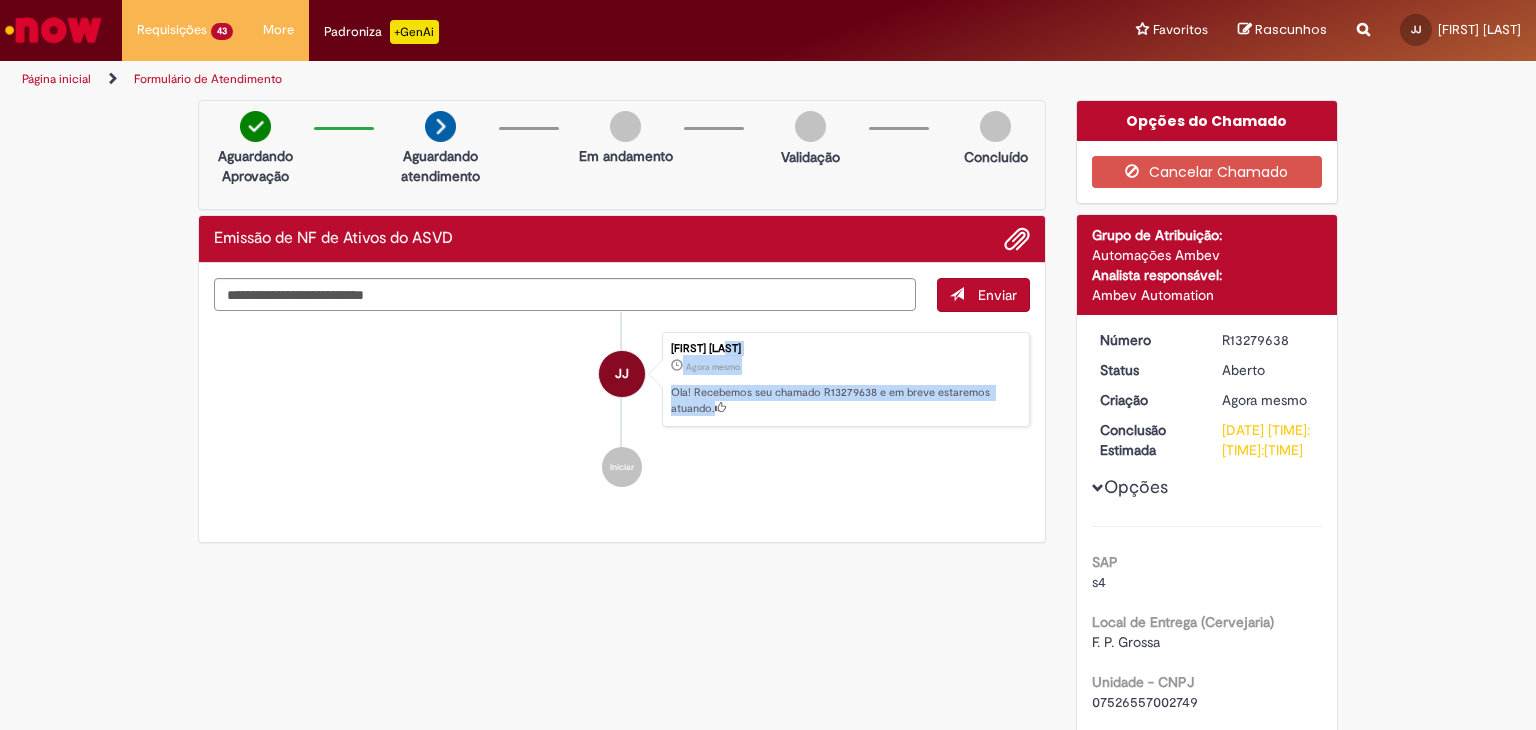 drag, startPoint x: 855, startPoint y: 415, endPoint x: 896, endPoint y: 369, distance: 61.6198 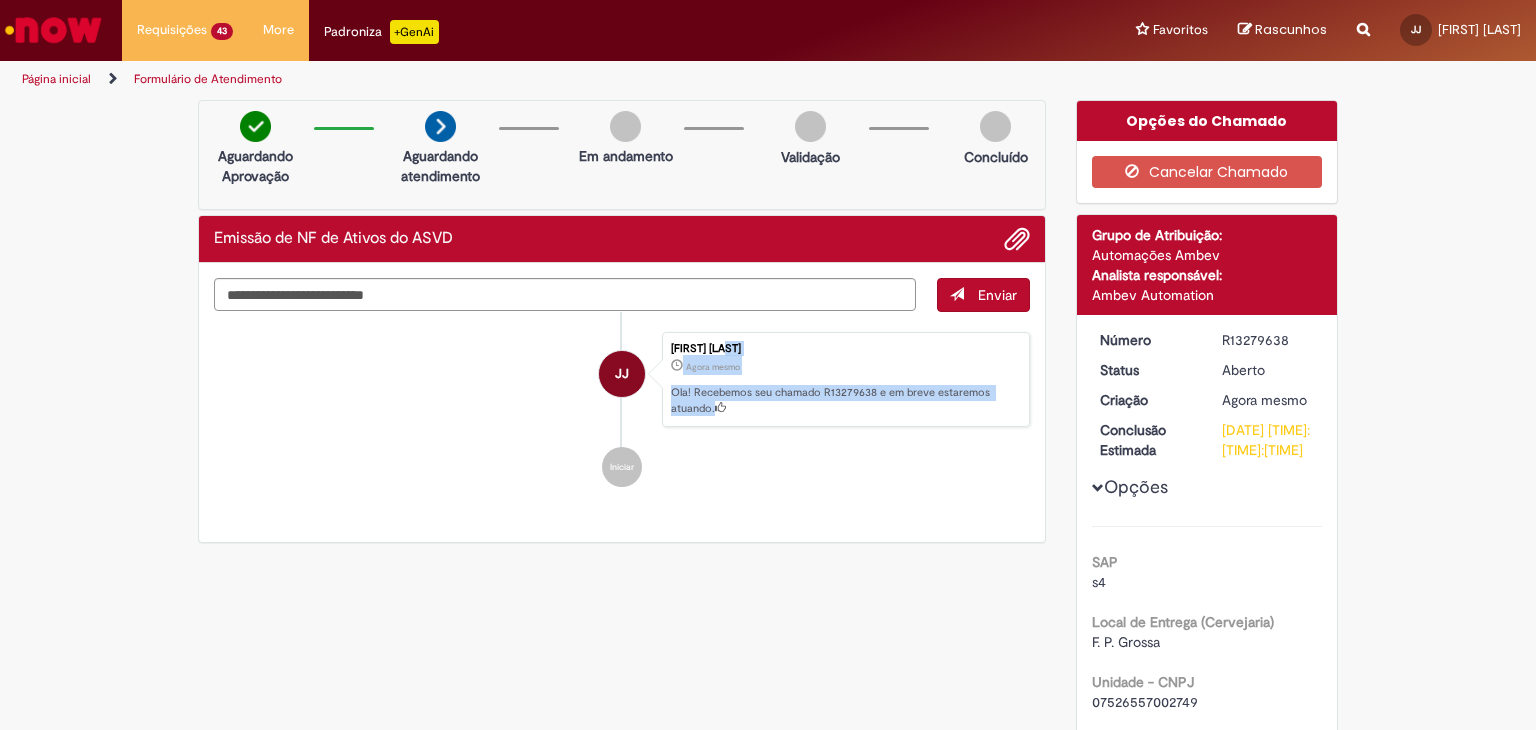 click at bounding box center [720, 407] 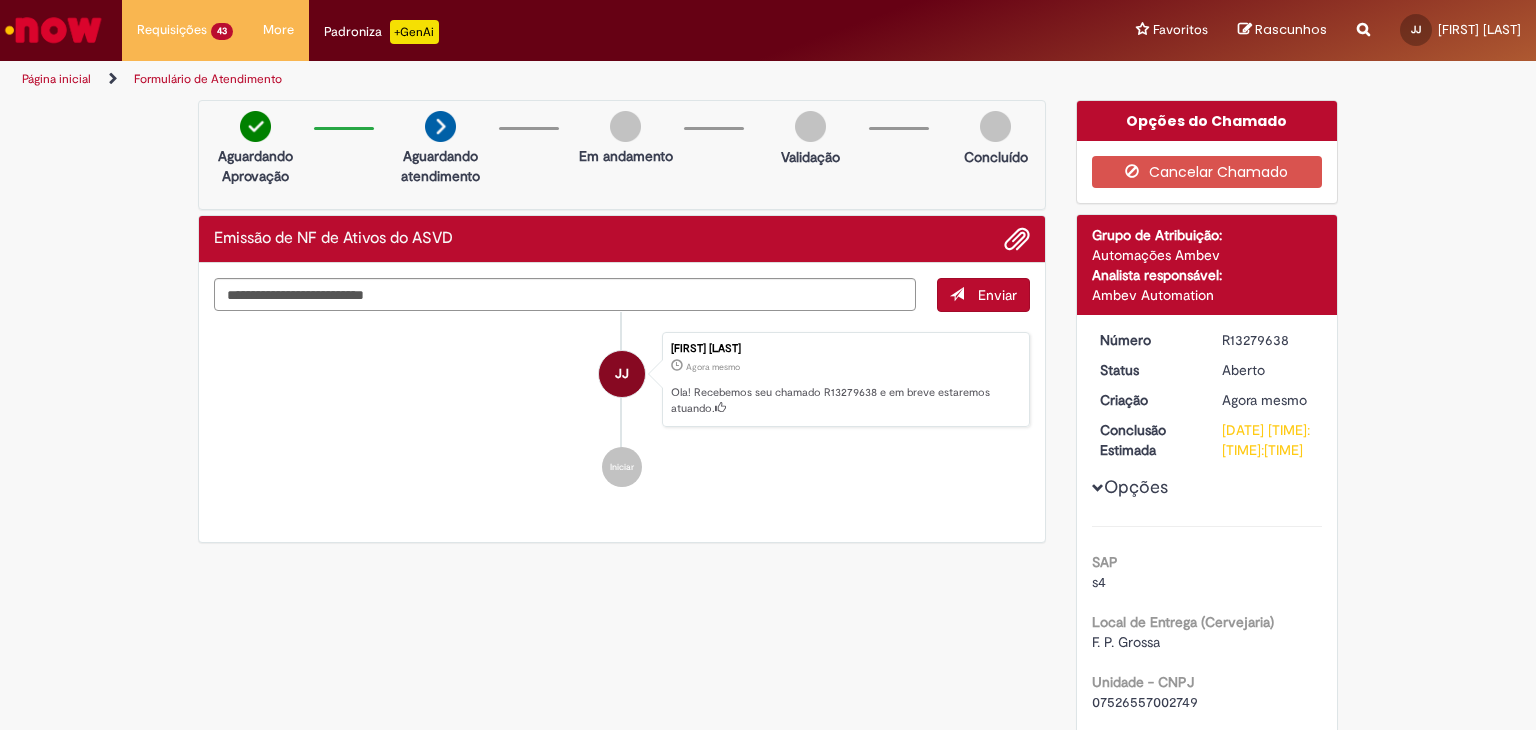 click on "[FIRST] [LAST]
Agora mesmo Agora mesmo
Ola! Recebemos seu chamado R13279638 e em breve estaremos atuando." at bounding box center [846, 380] 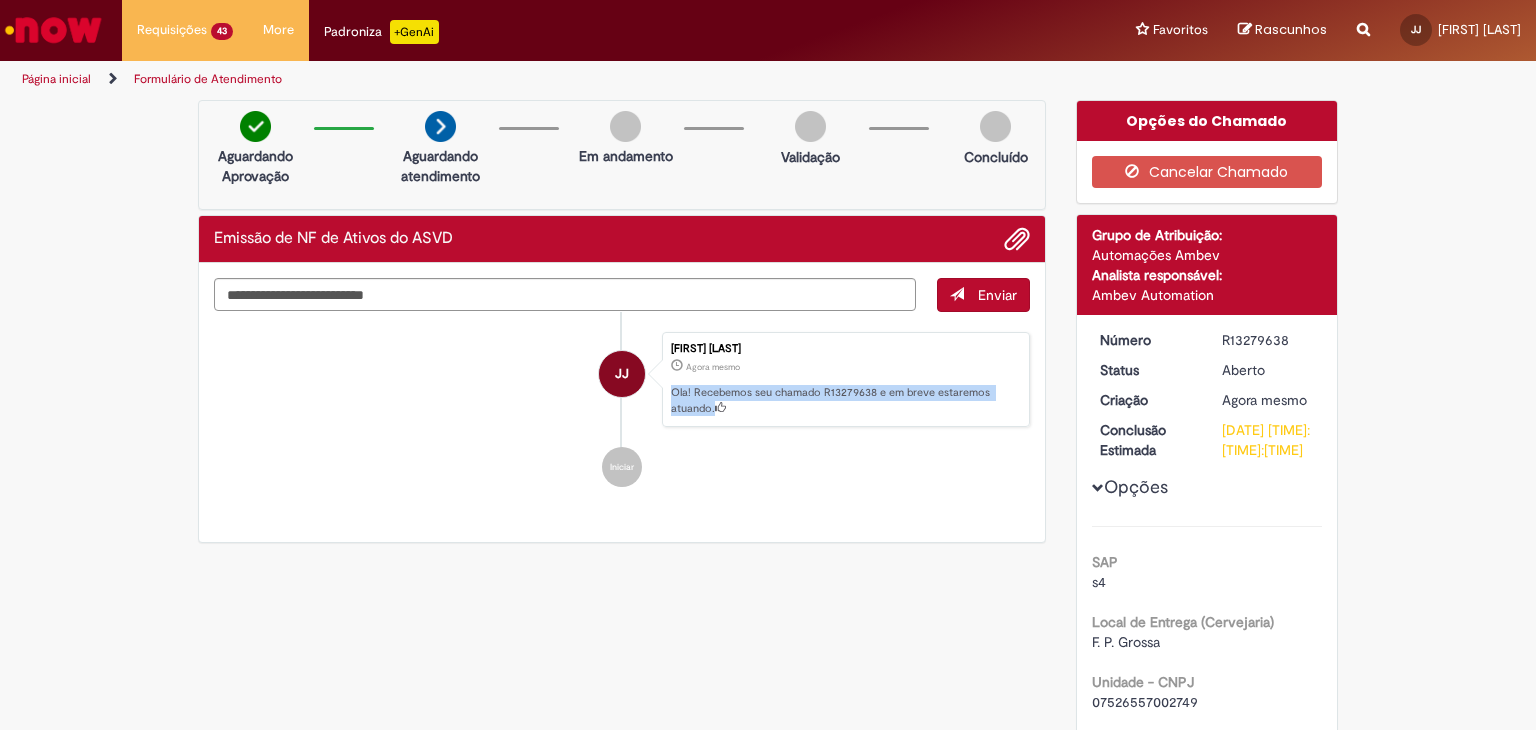 drag, startPoint x: 683, startPoint y: 410, endPoint x: 671, endPoint y: 395, distance: 19.209373 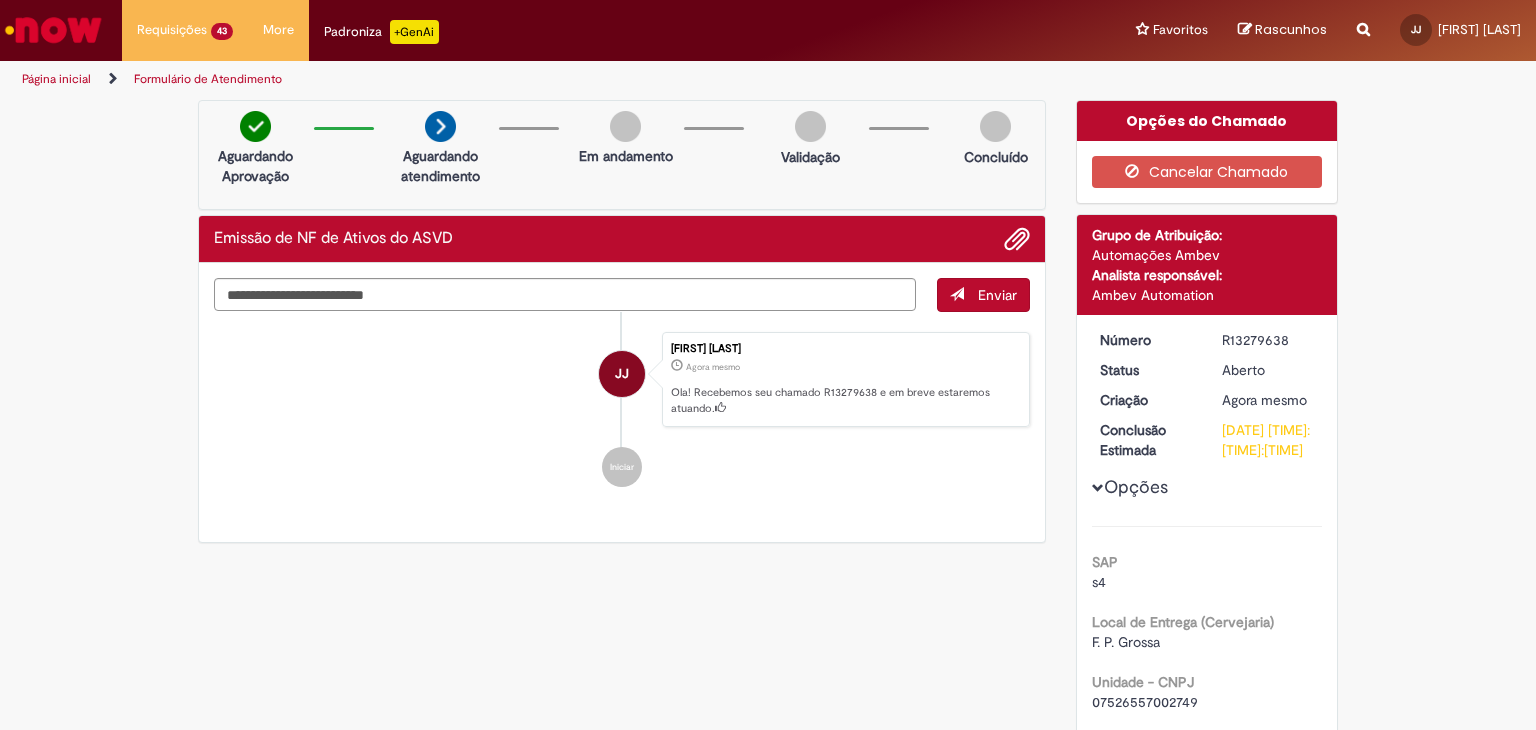click on "Ola! Recebemos seu chamado R13279638 e em breve estaremos atuando." at bounding box center (845, 400) 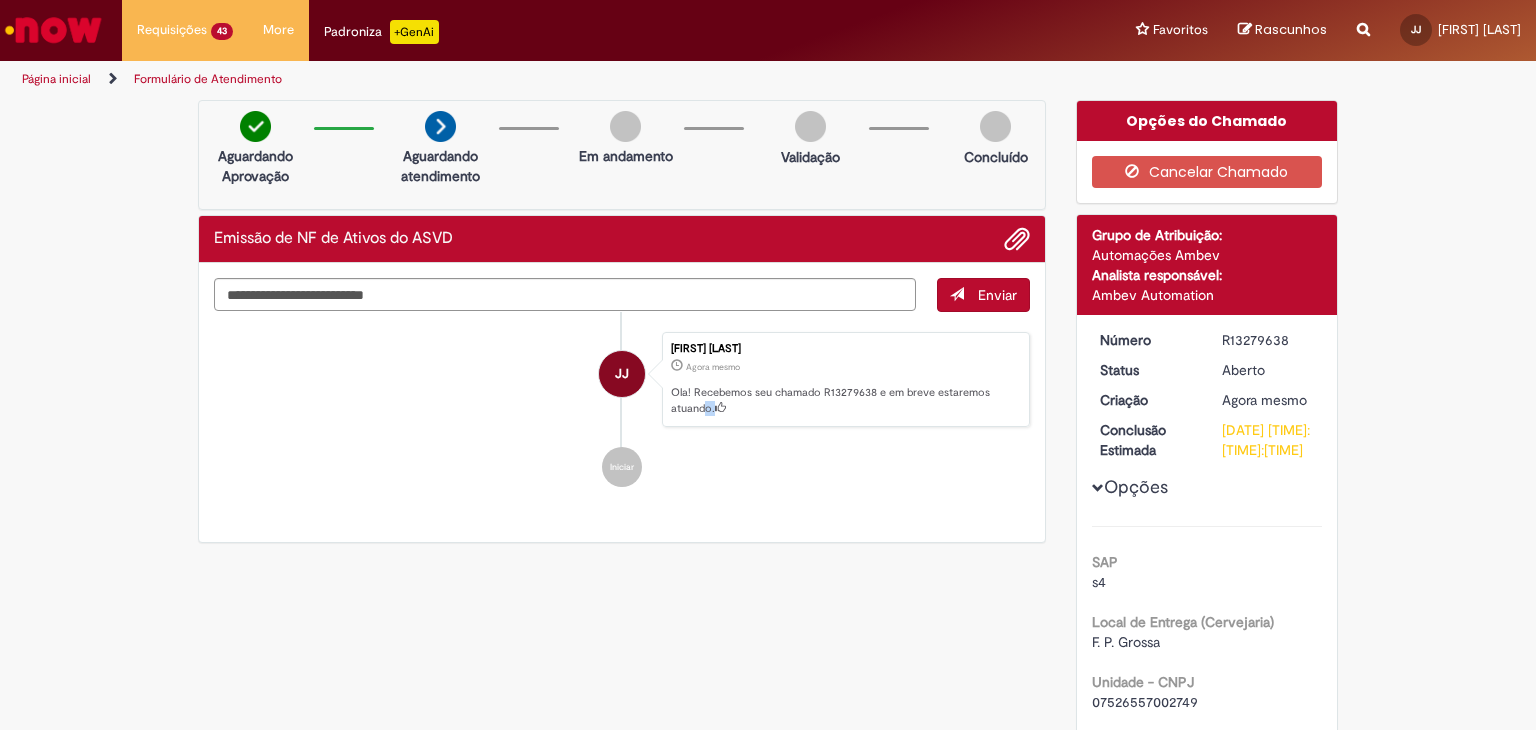 click on "Ola! Recebemos seu chamado R13279638 e em breve estaremos atuando." at bounding box center [845, 400] 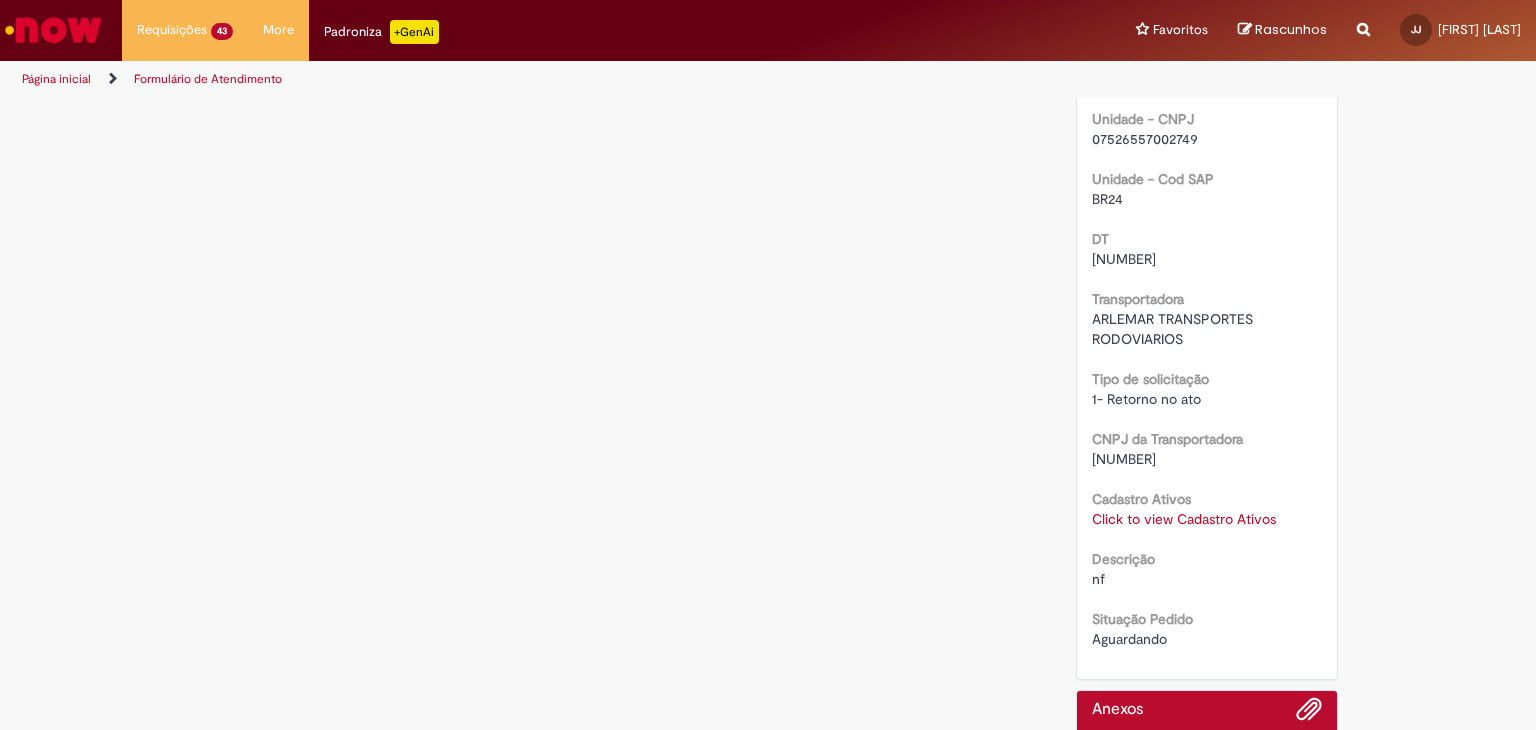 scroll, scrollTop: 686, scrollLeft: 0, axis: vertical 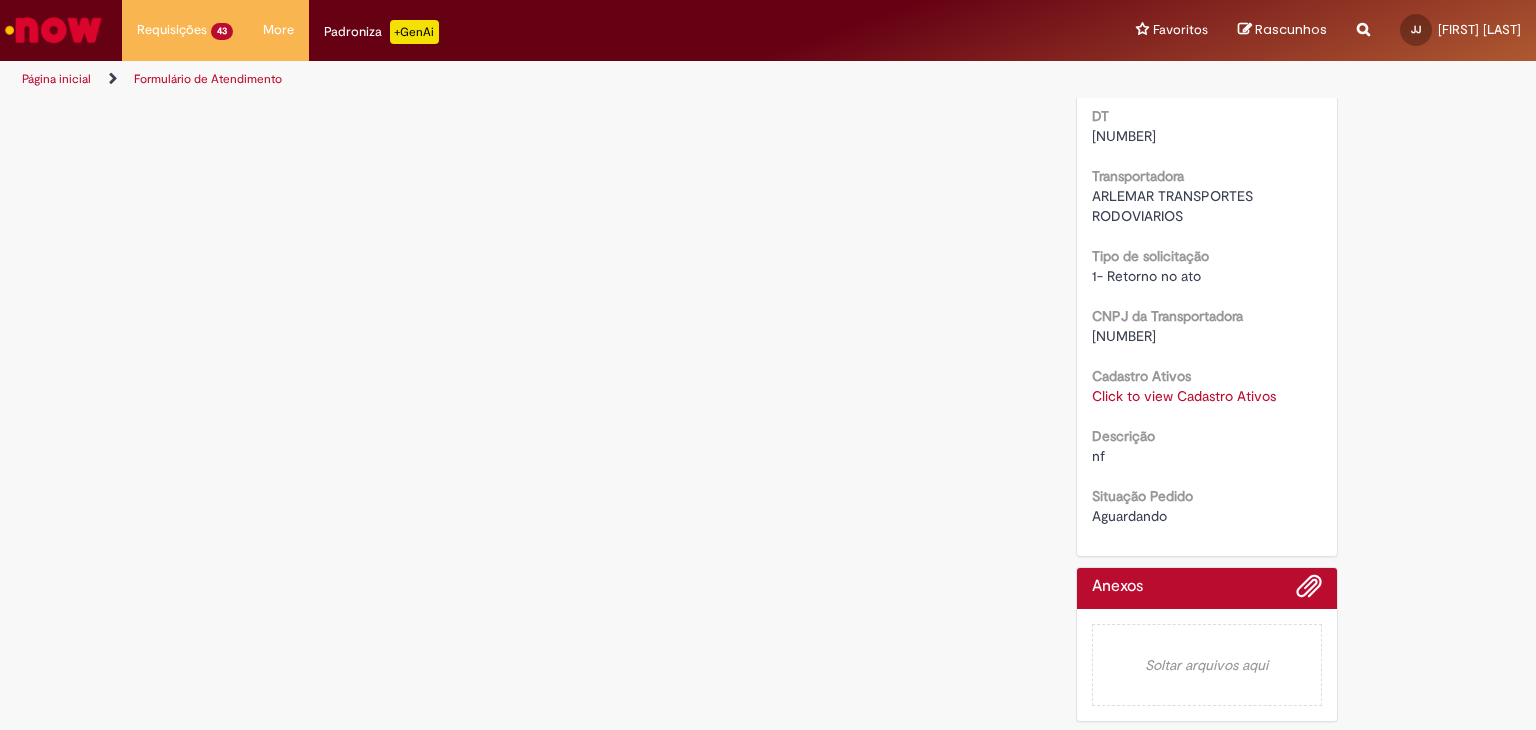 click on "Cadastro Ativos" at bounding box center (1141, 376) 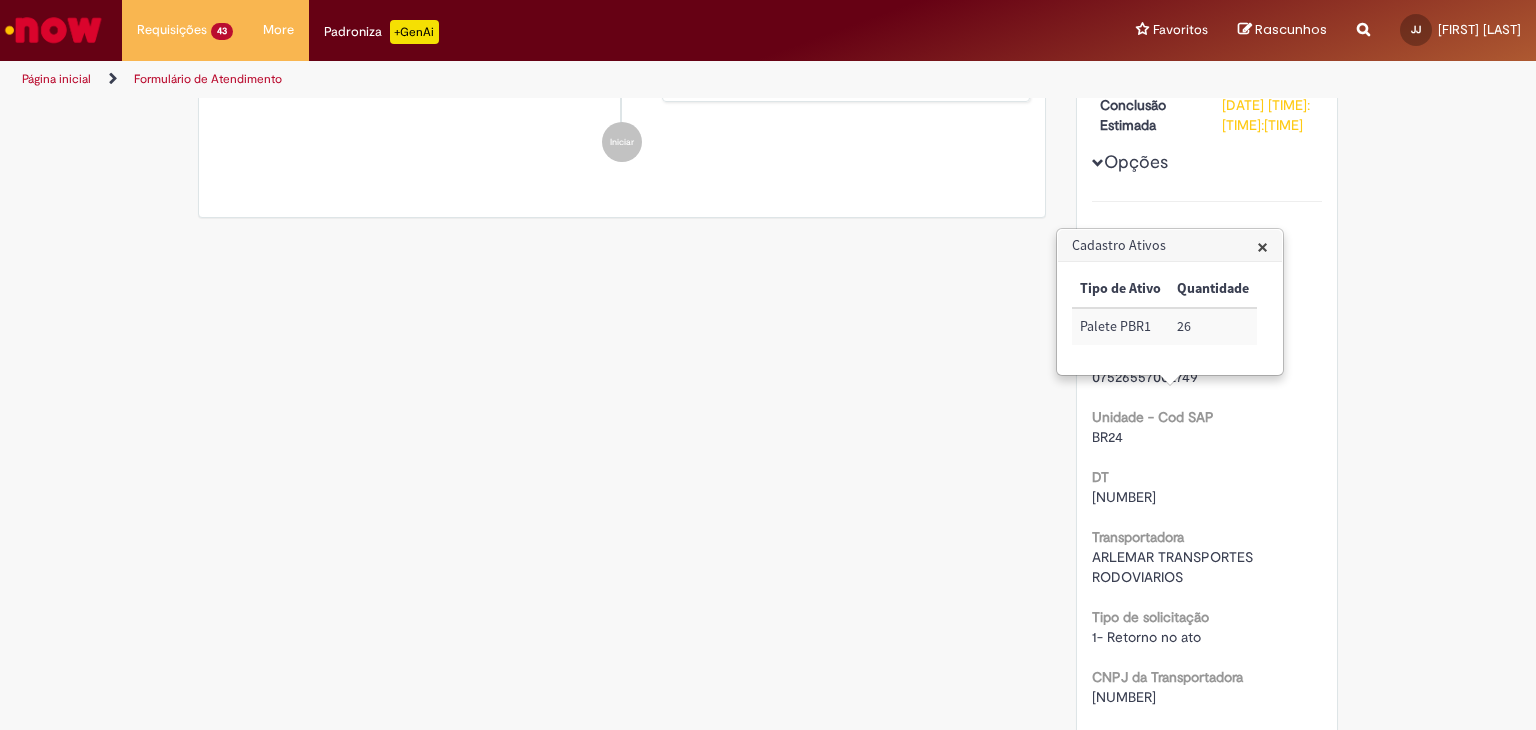 scroll, scrollTop: 0, scrollLeft: 0, axis: both 